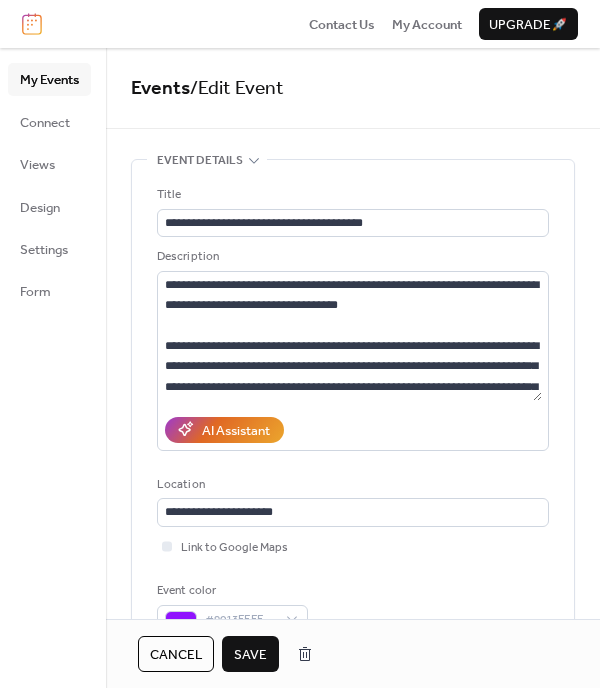 scroll, scrollTop: 0, scrollLeft: 0, axis: both 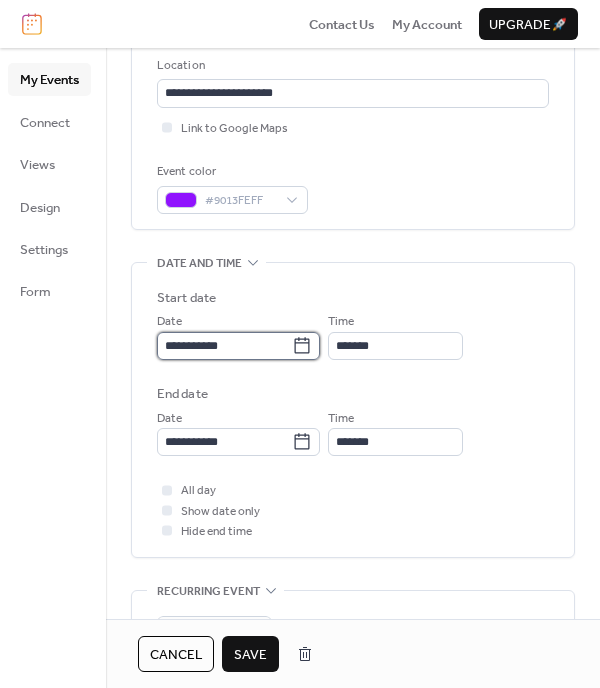 click on "**********" at bounding box center [224, 346] 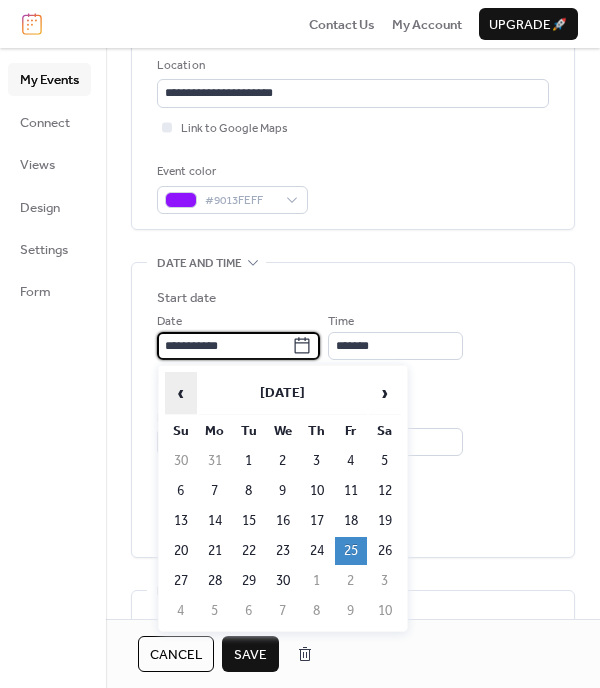 click on "‹" at bounding box center [181, 393] 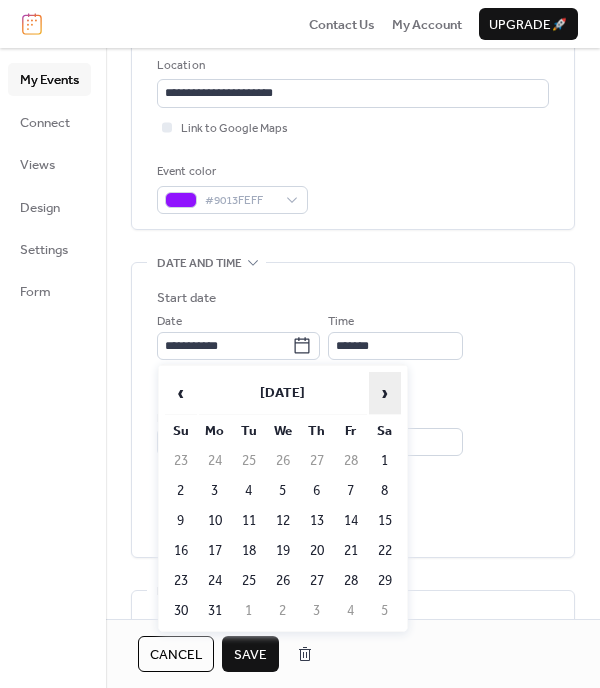 click on "›" at bounding box center (385, 393) 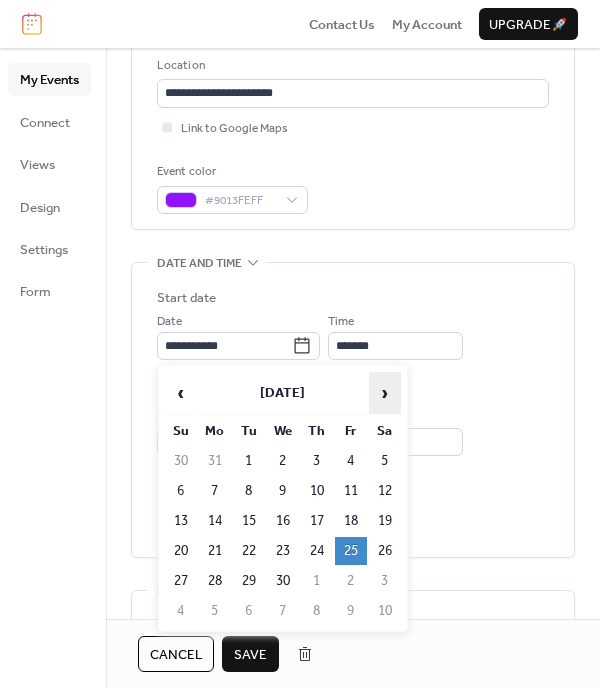 click on "›" at bounding box center (385, 393) 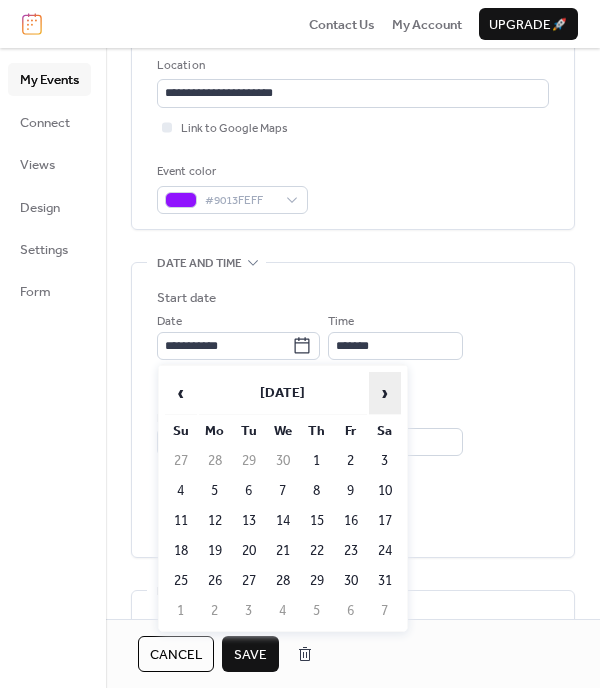 click on "›" at bounding box center [385, 393] 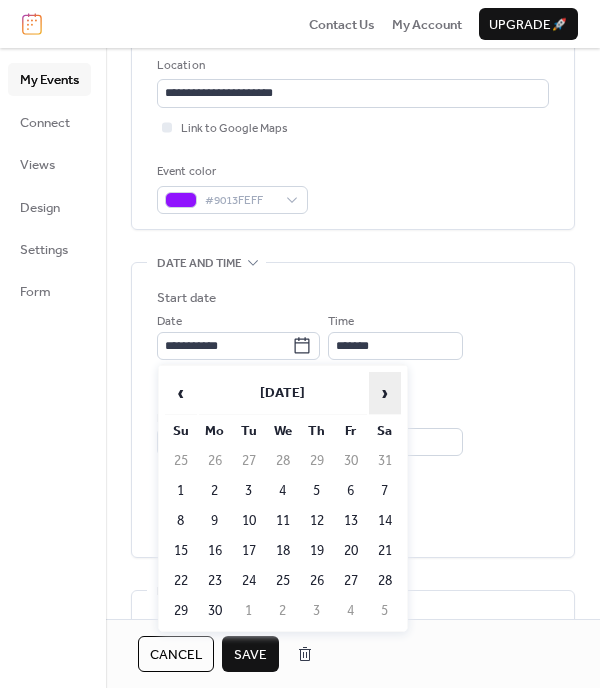 click on "›" at bounding box center (385, 393) 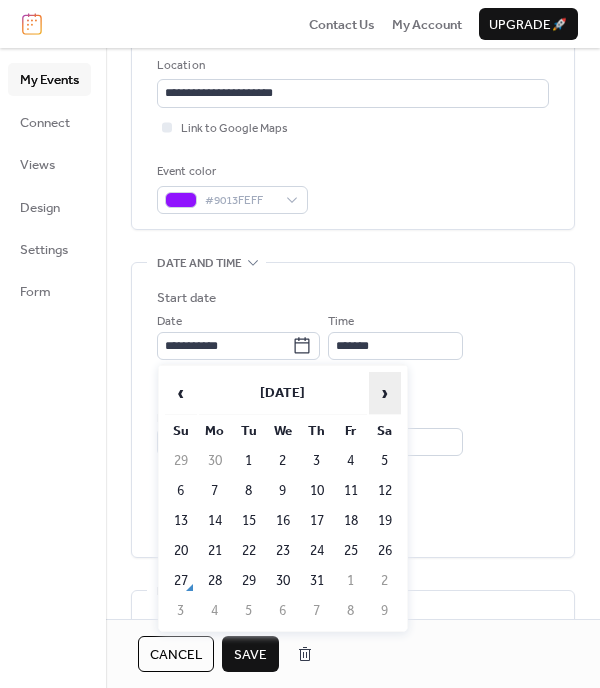 click on "›" at bounding box center (385, 393) 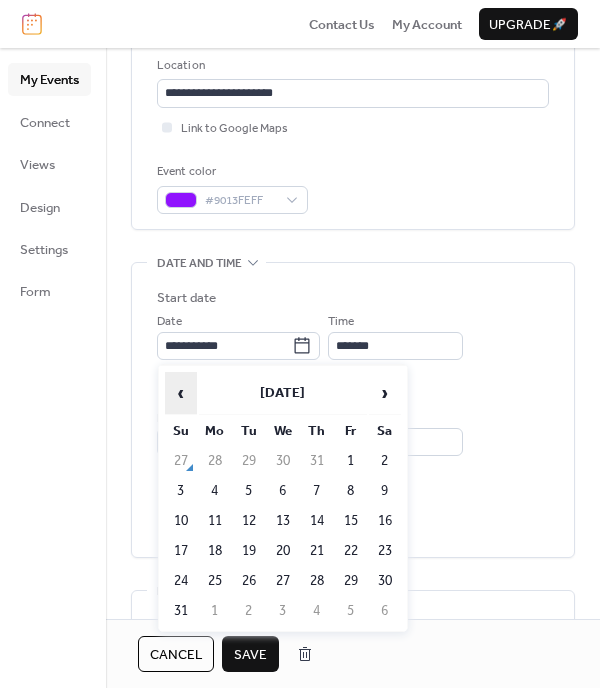 click on "‹" at bounding box center (181, 393) 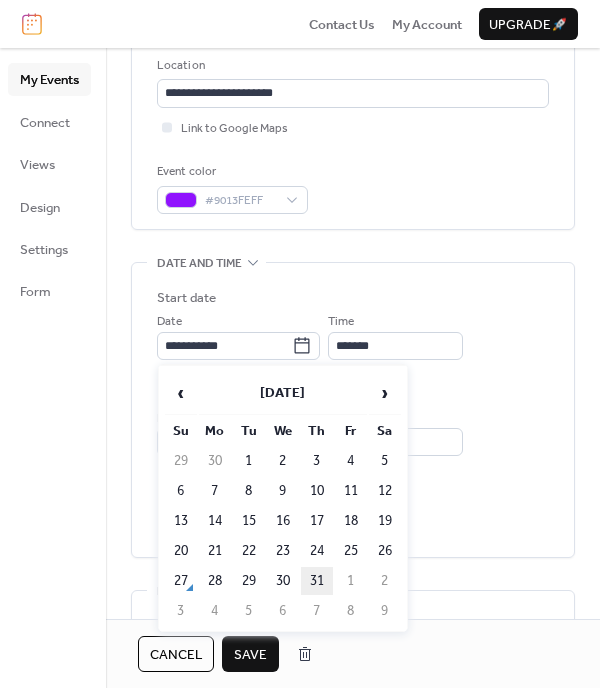 click on "31" at bounding box center (317, 581) 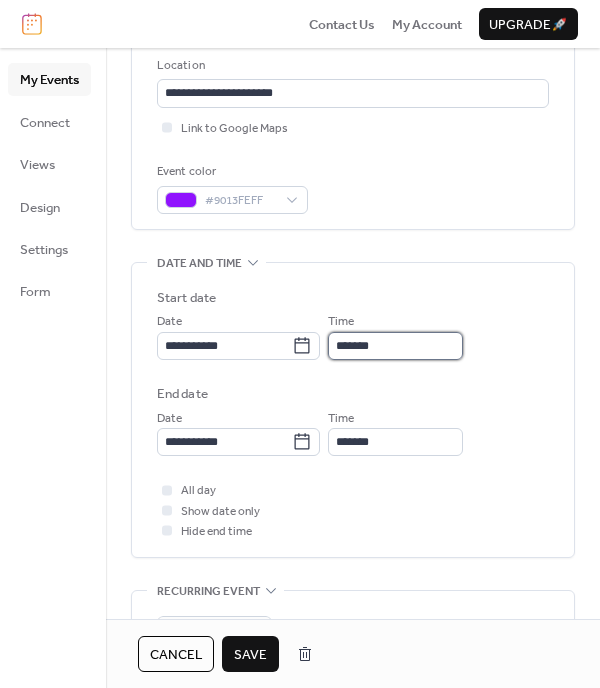click on "*******" at bounding box center [395, 346] 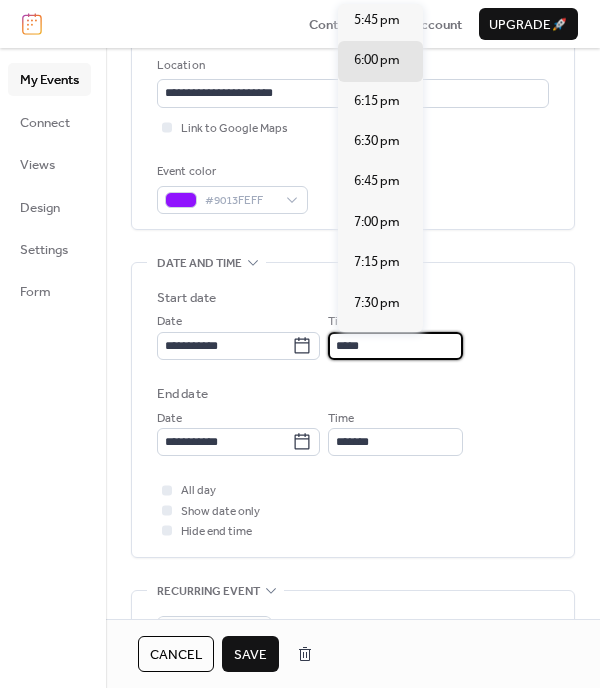 scroll, scrollTop: 957, scrollLeft: 0, axis: vertical 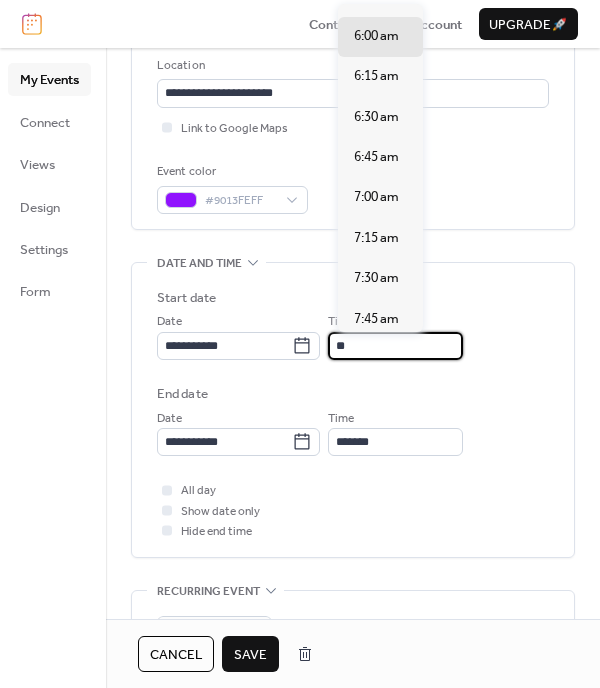 type on "*" 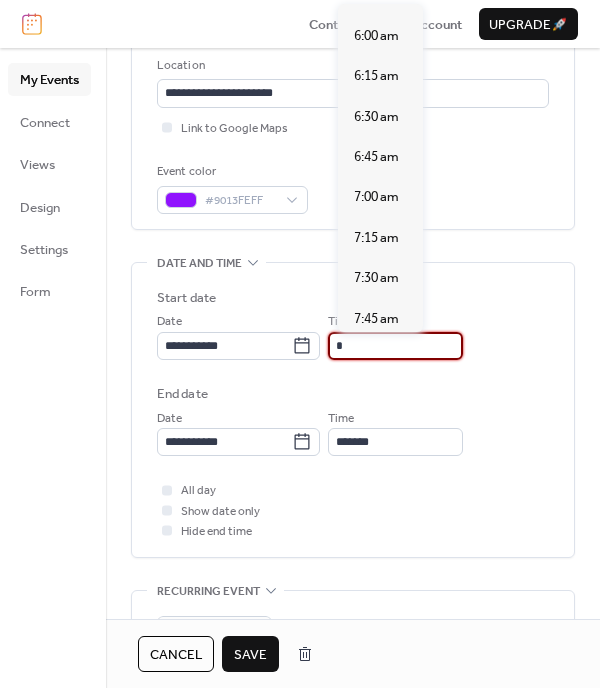 scroll, scrollTop: 1277, scrollLeft: 0, axis: vertical 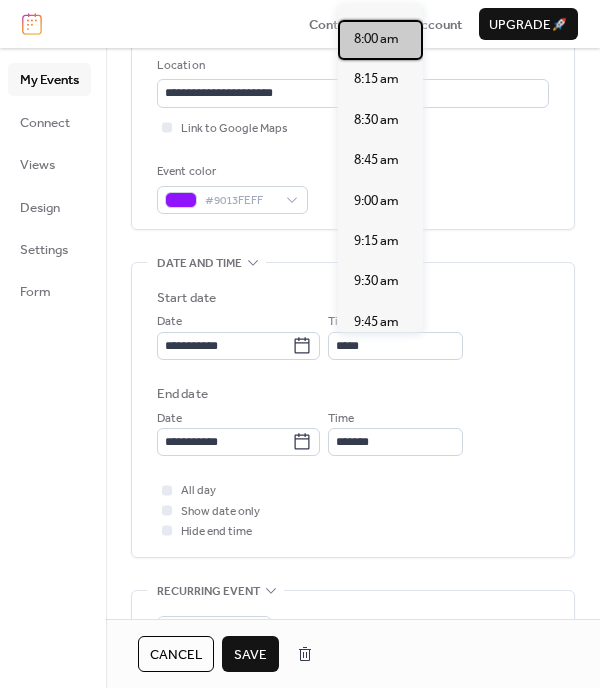 click on "8:00 am" at bounding box center [376, 39] 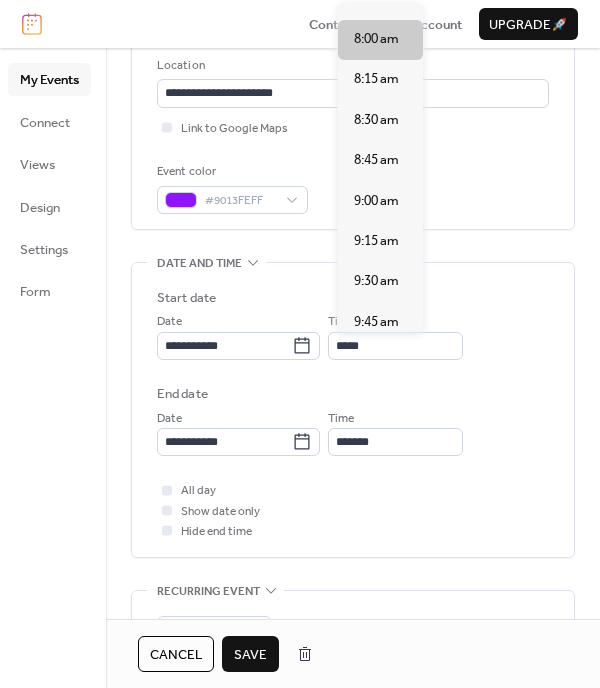 type on "*******" 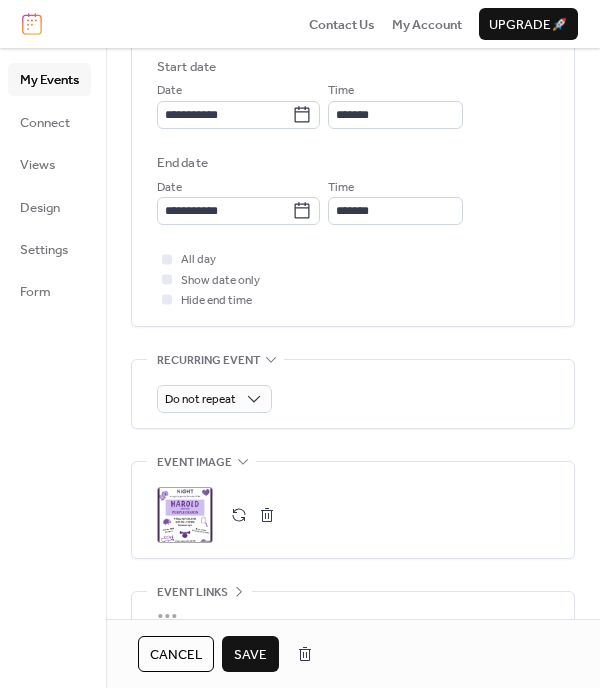 scroll, scrollTop: 651, scrollLeft: 0, axis: vertical 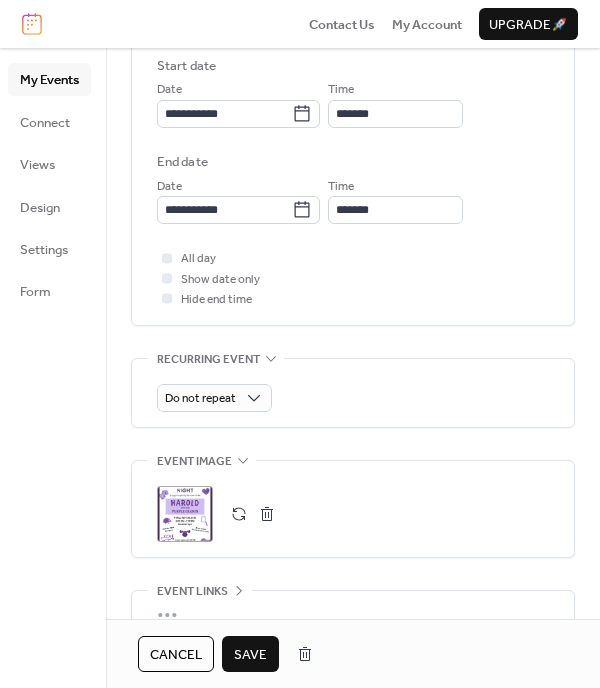 click at bounding box center (267, 514) 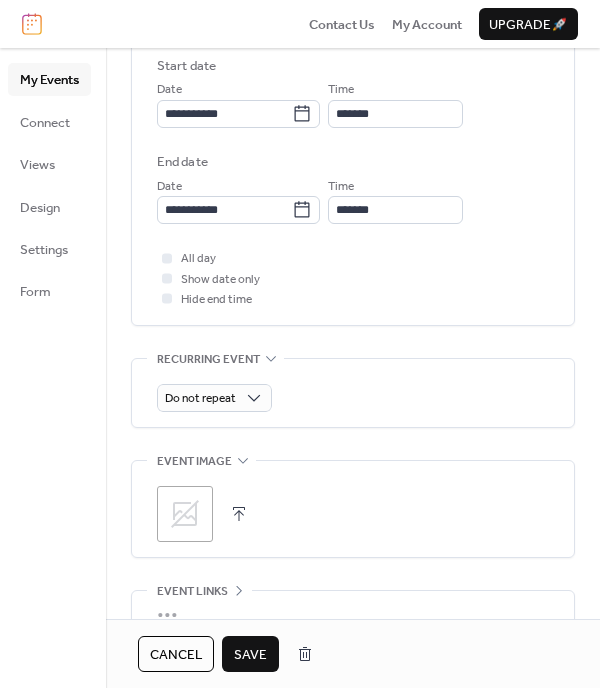 click at bounding box center (239, 514) 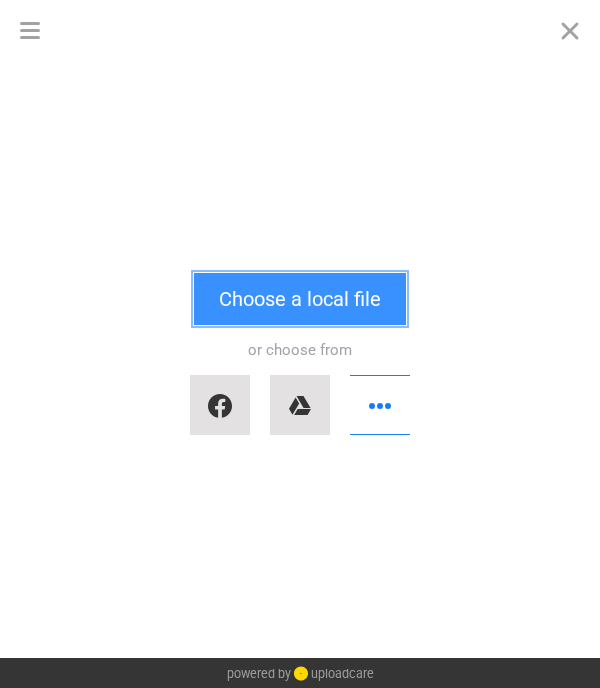 click on "Choose a local file" at bounding box center (300, 299) 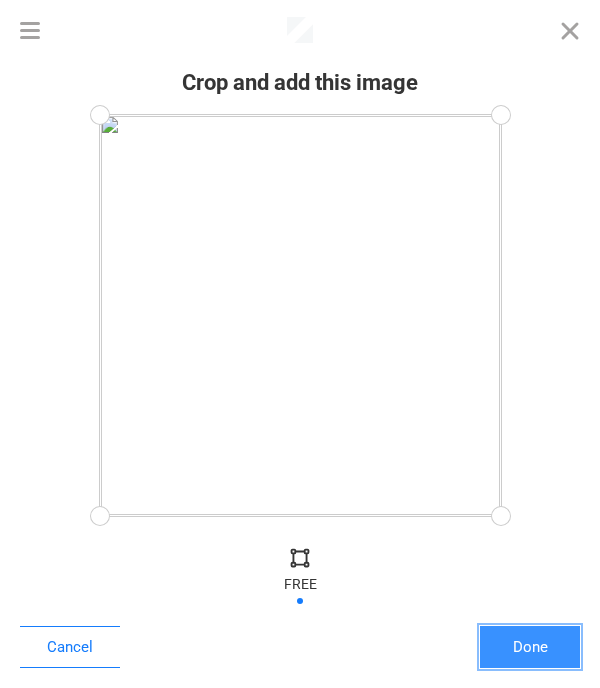 click on "Done" at bounding box center [530, 647] 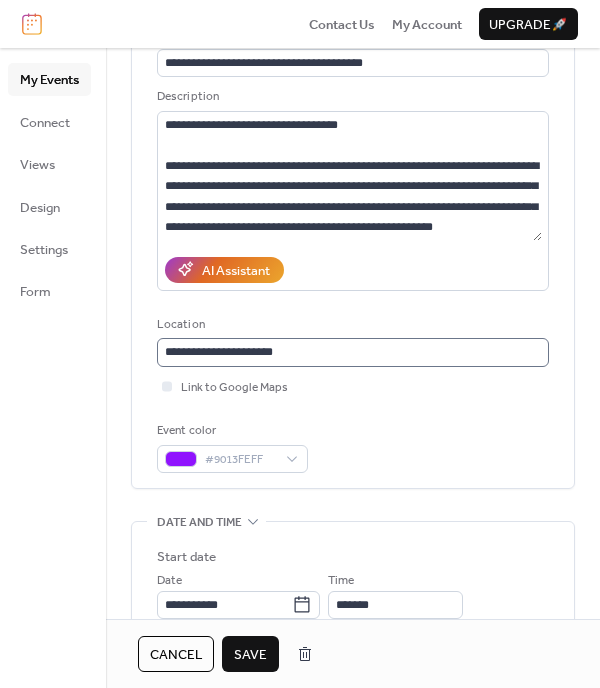 scroll, scrollTop: 155, scrollLeft: 0, axis: vertical 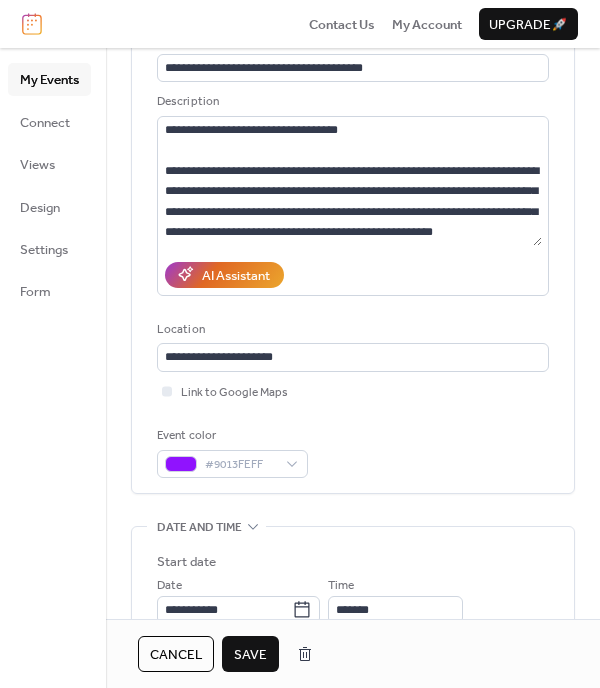 click on "Save" at bounding box center (250, 655) 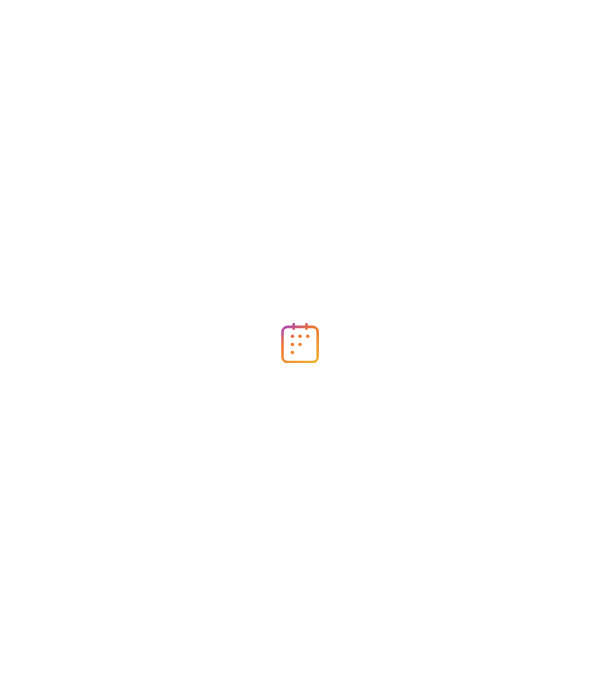 scroll, scrollTop: 0, scrollLeft: 0, axis: both 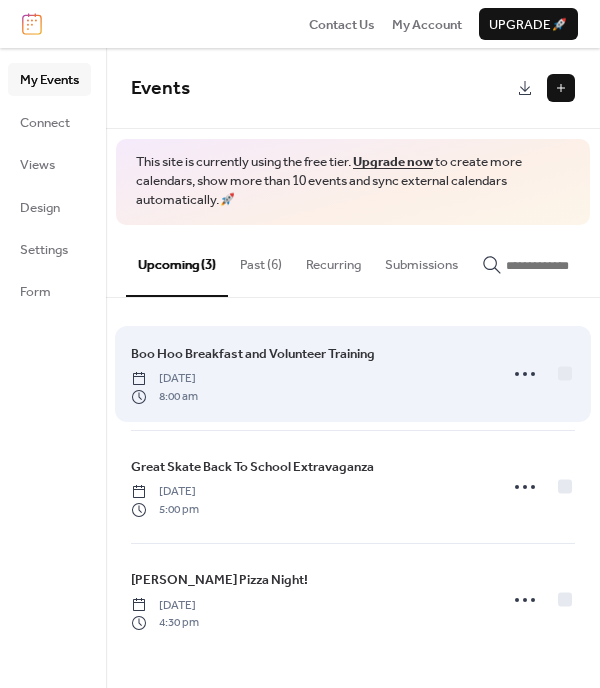 click on "Boo Hoo Breakfast and Volunteer Training" at bounding box center [253, 354] 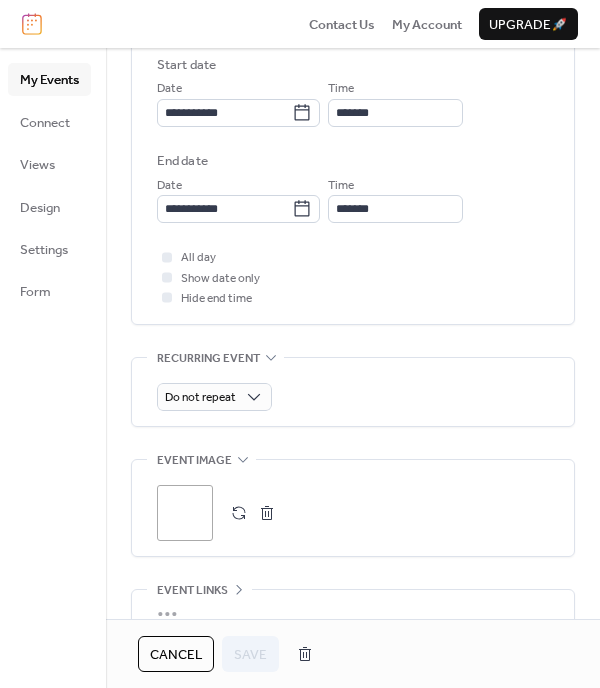 scroll, scrollTop: 832, scrollLeft: 0, axis: vertical 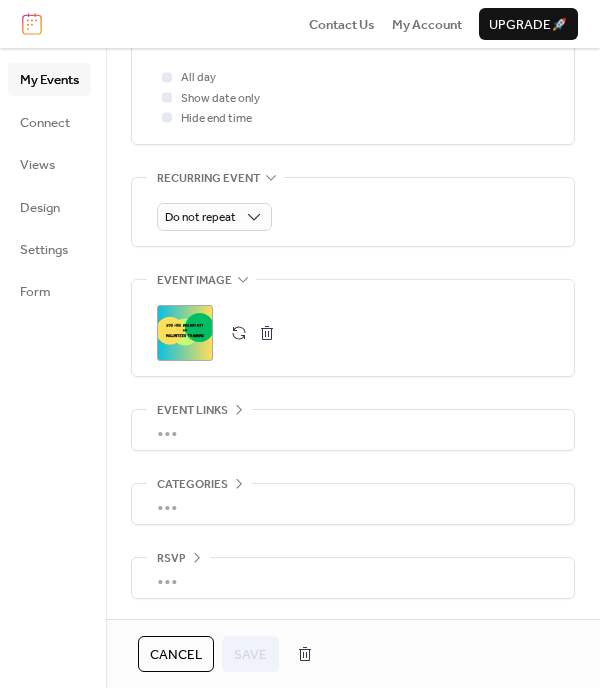 click at bounding box center [267, 333] 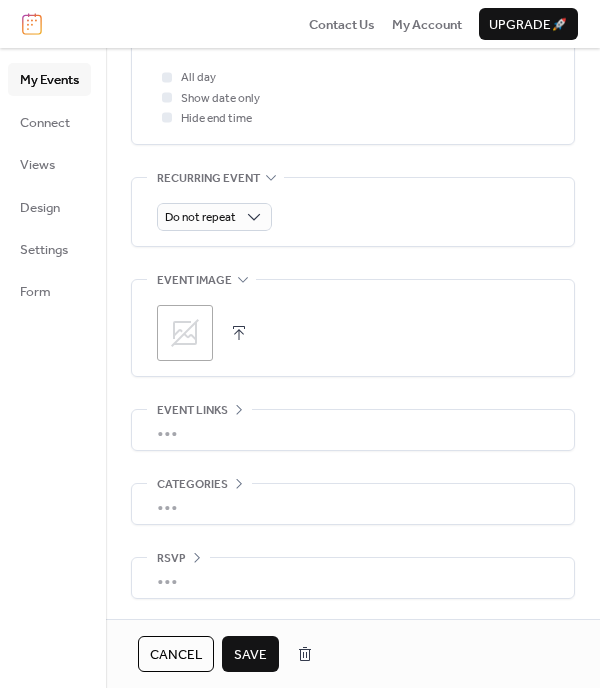 click at bounding box center [239, 333] 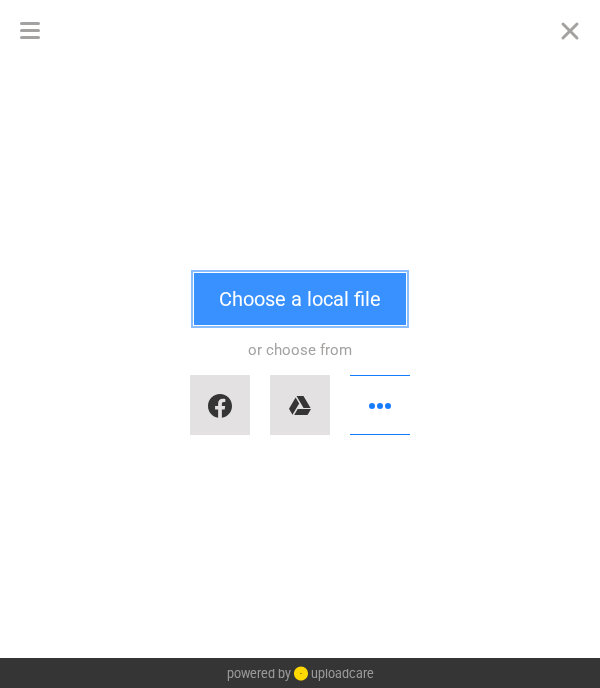 click on "Choose a local file" at bounding box center [300, 299] 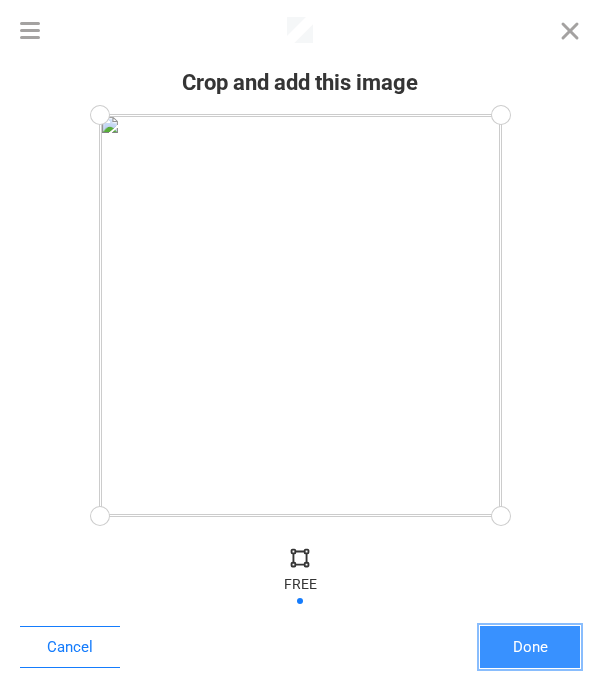click on "Done" at bounding box center [530, 647] 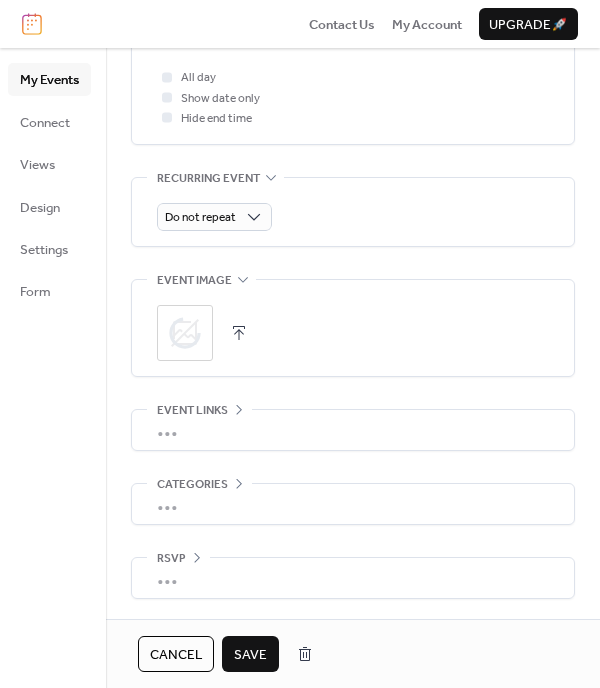 click on "Save" at bounding box center (250, 655) 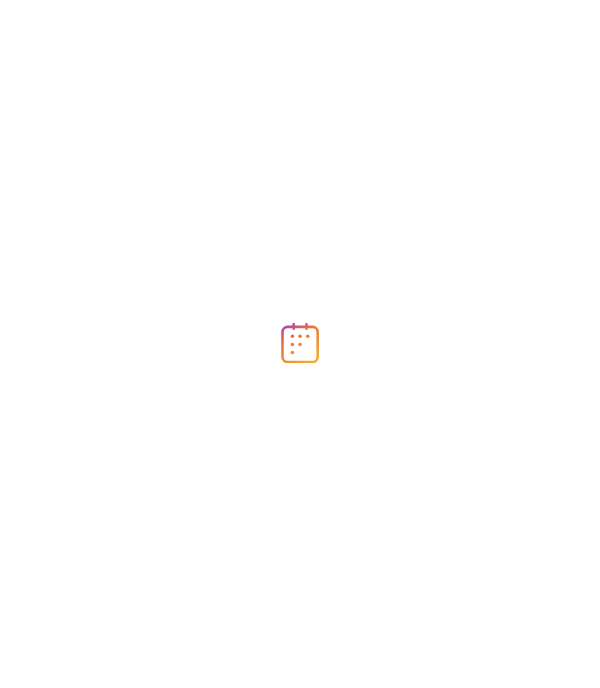 scroll, scrollTop: 0, scrollLeft: 0, axis: both 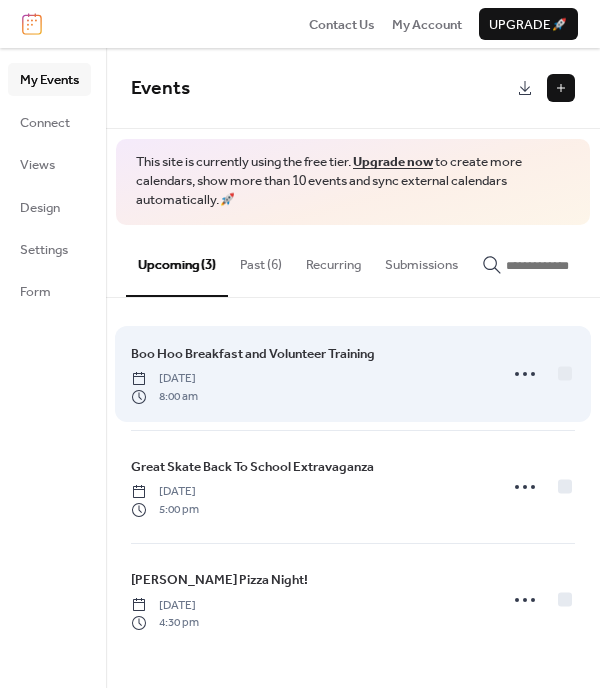 click on "Boo Hoo Breakfast and Volunteer Training" at bounding box center (253, 354) 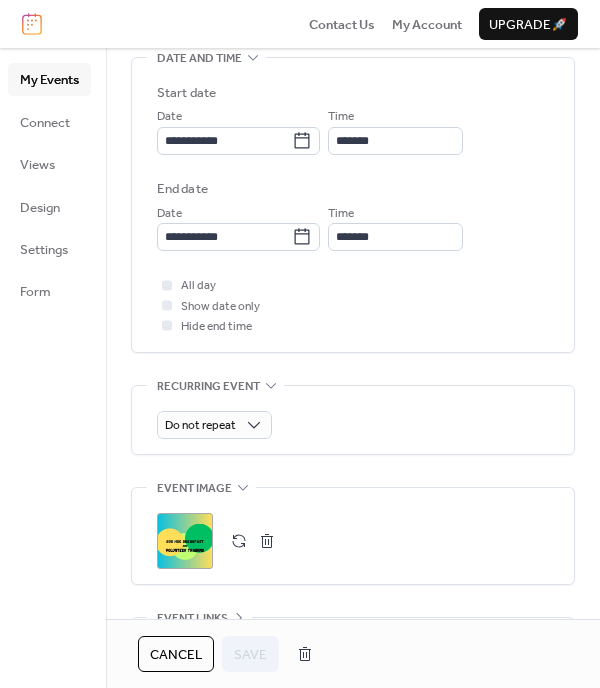 scroll, scrollTop: 638, scrollLeft: 0, axis: vertical 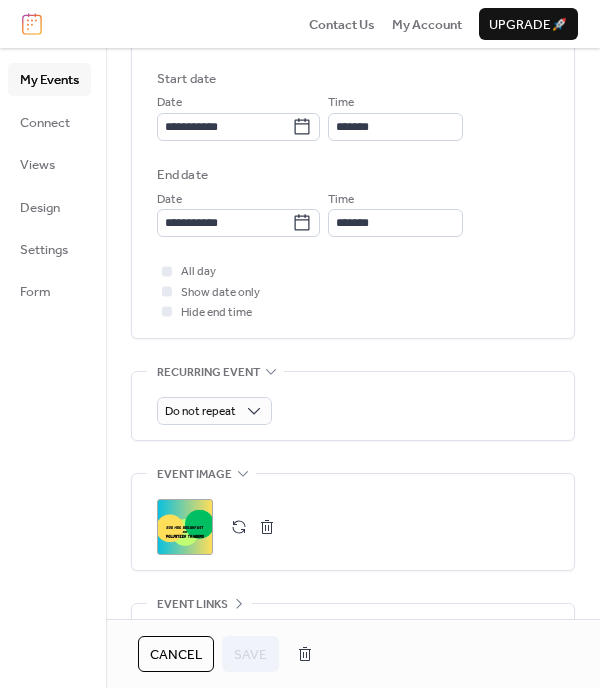 click at bounding box center (267, 527) 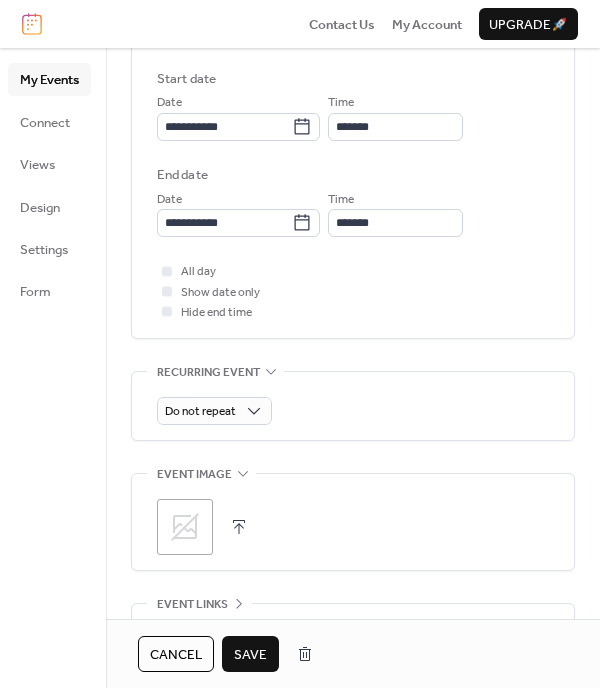 click at bounding box center (239, 527) 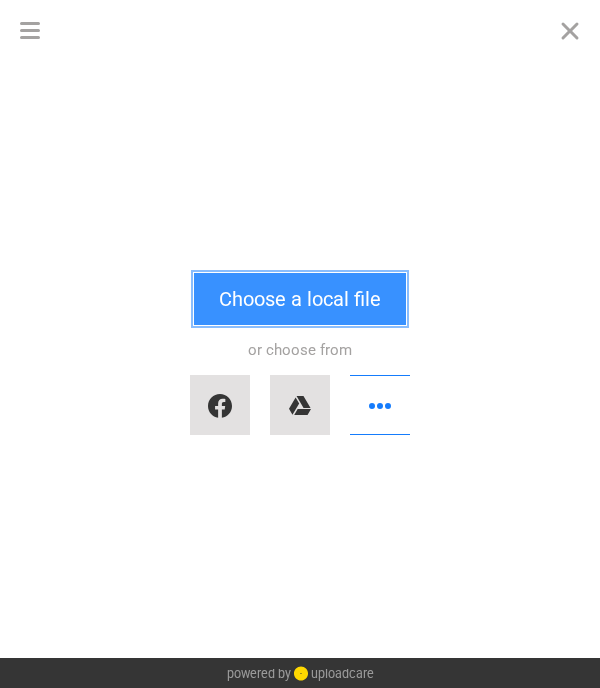 click on "Choose a local file" at bounding box center [300, 299] 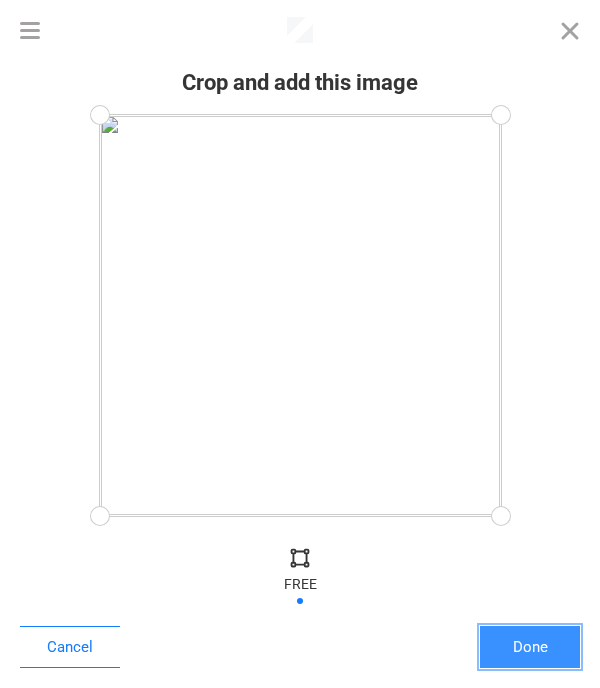 click on "Done" at bounding box center [530, 647] 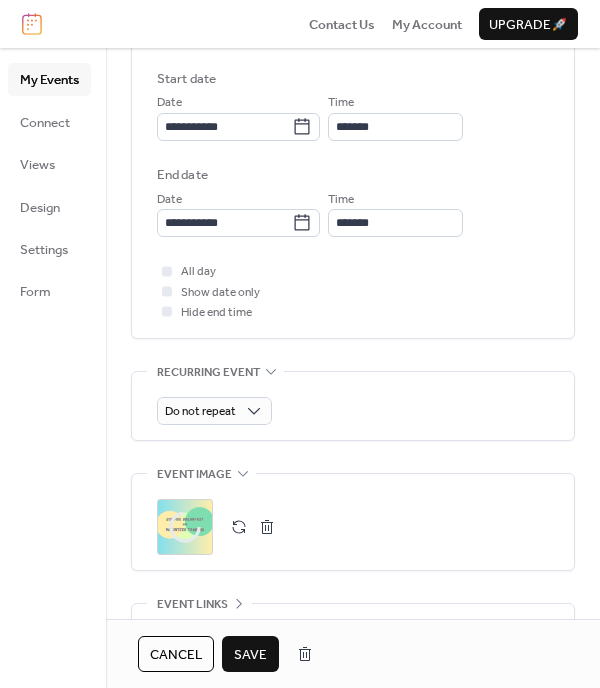 click on "Save" at bounding box center [250, 655] 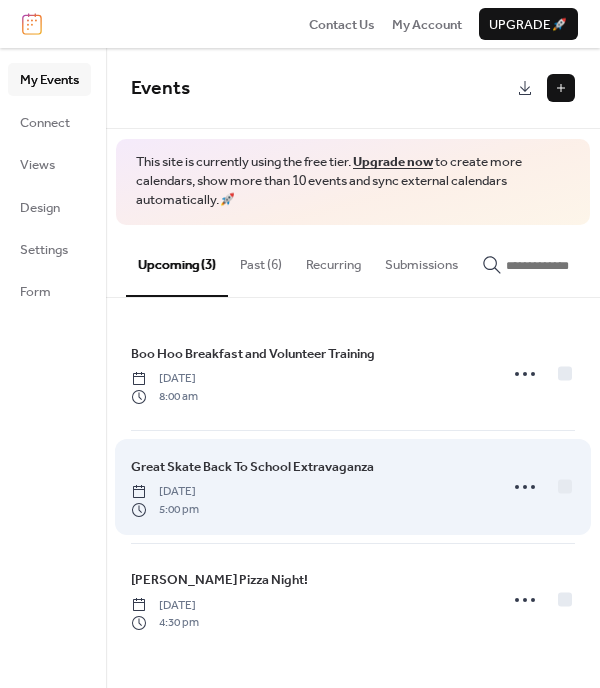 click on "[DATE]" at bounding box center [165, 492] 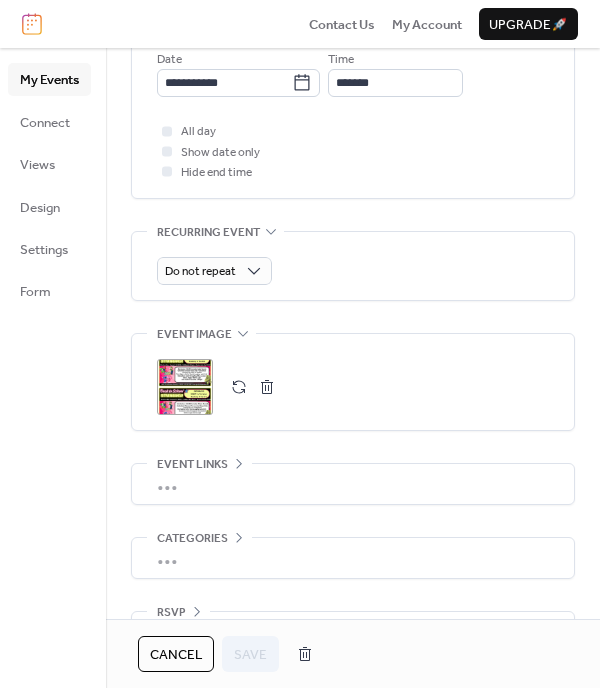scroll, scrollTop: 783, scrollLeft: 0, axis: vertical 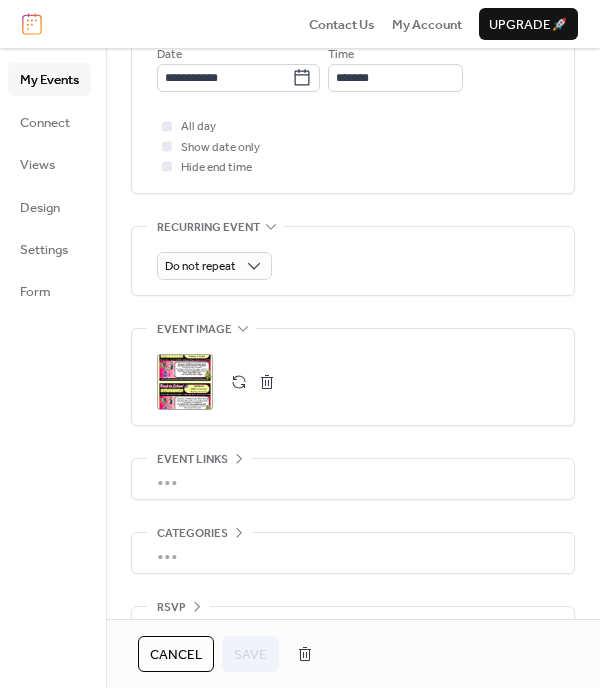 click at bounding box center (267, 382) 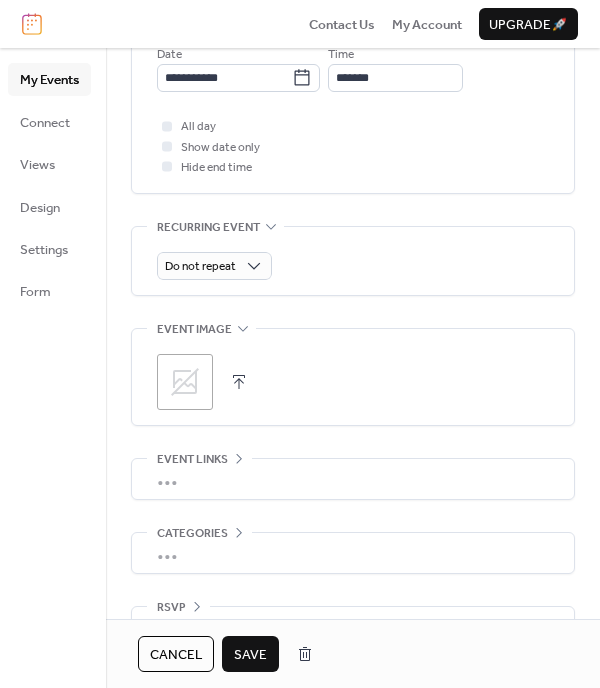 click at bounding box center (239, 382) 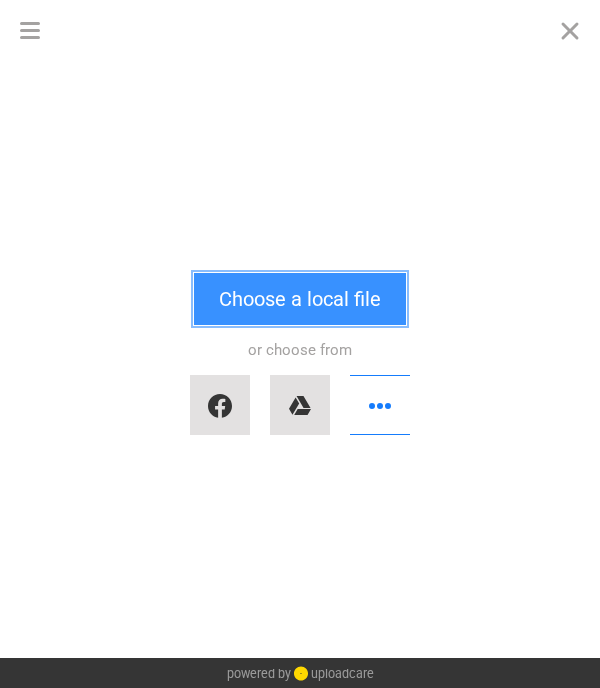 click on "Choose a local file" at bounding box center (300, 299) 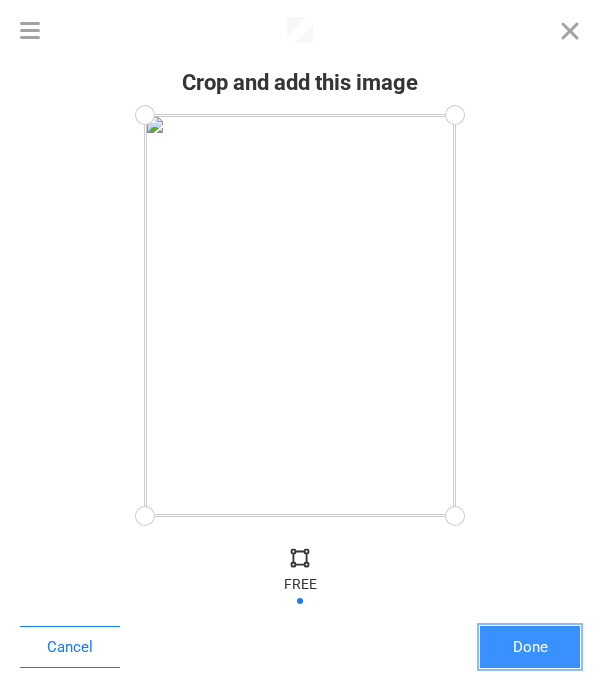 click on "Done" at bounding box center [530, 647] 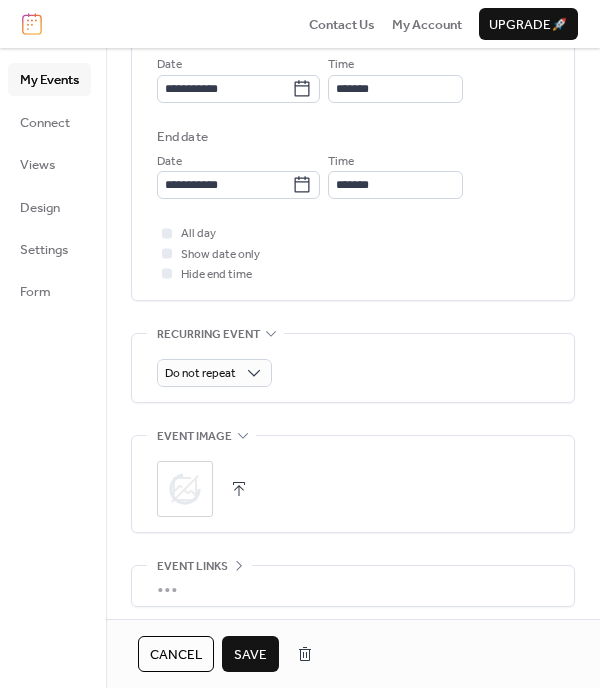 scroll, scrollTop: 679, scrollLeft: 0, axis: vertical 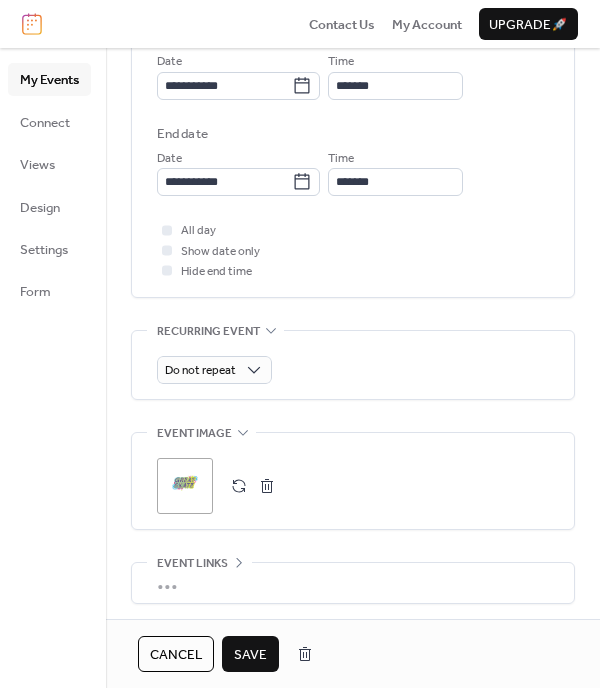 click on "Save" at bounding box center [250, 655] 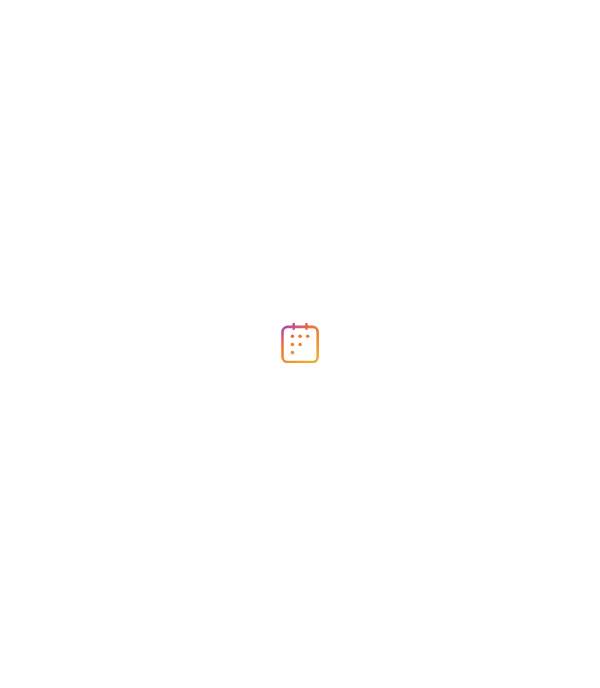 scroll, scrollTop: 0, scrollLeft: 0, axis: both 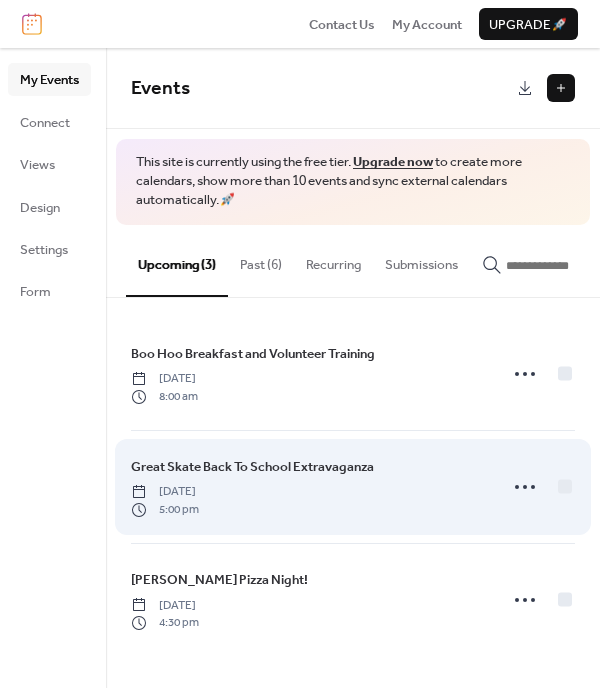 click on "5:00 pm" at bounding box center (165, 510) 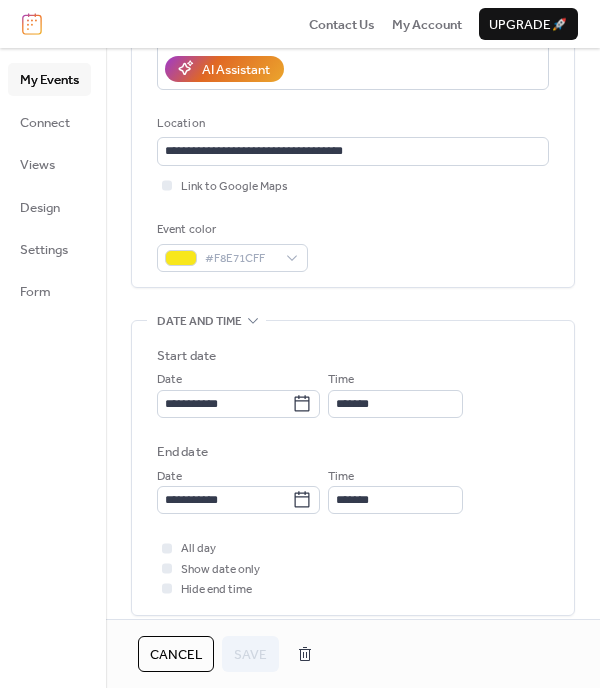 scroll, scrollTop: 366, scrollLeft: 0, axis: vertical 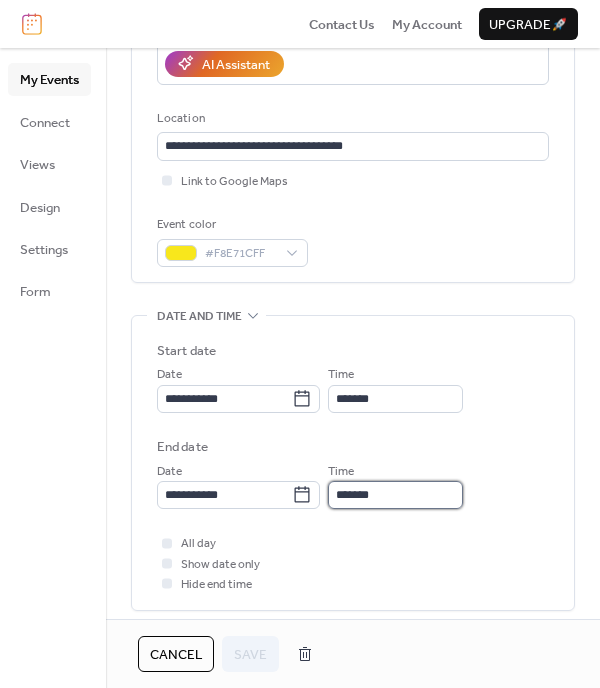 click on "*******" at bounding box center (395, 495) 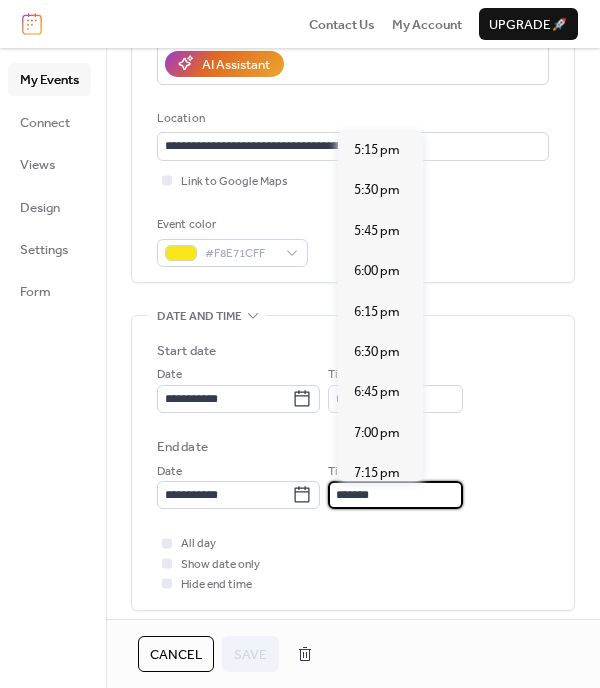 scroll, scrollTop: 439, scrollLeft: 0, axis: vertical 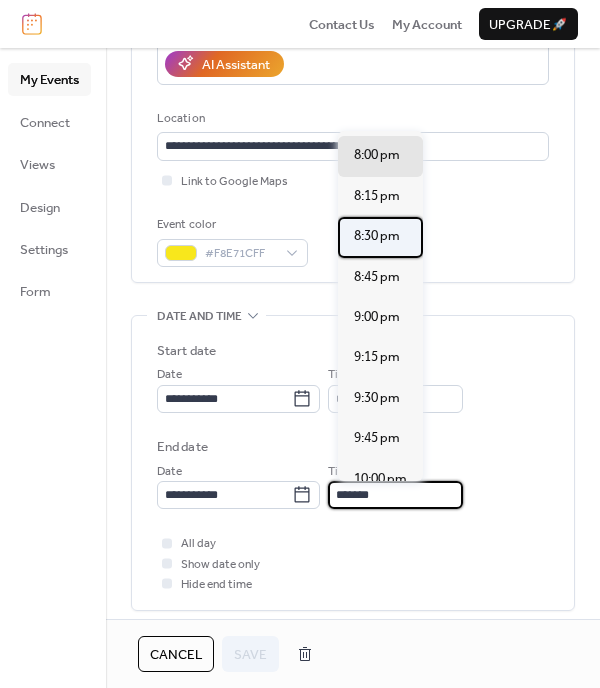 click on "8:30 pm" at bounding box center [377, 236] 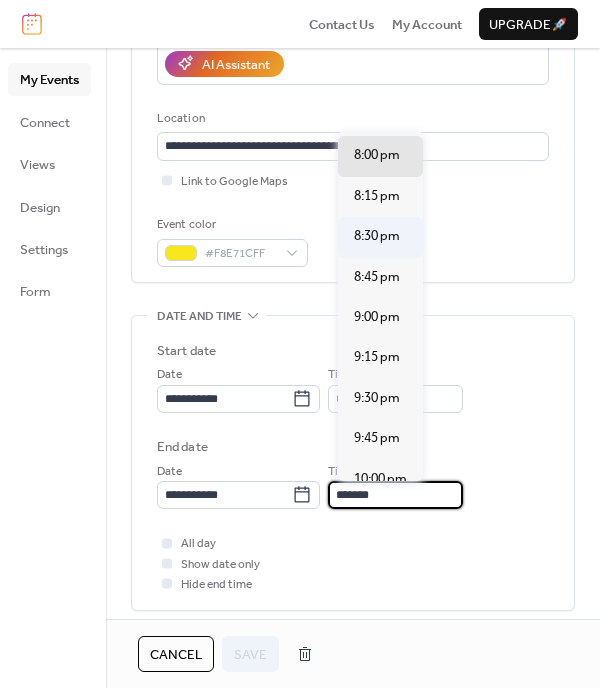 type on "*******" 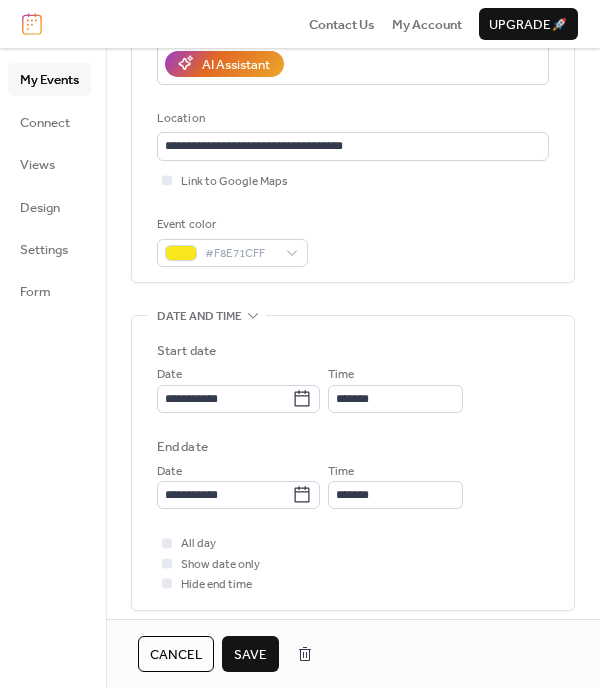 click on "Save" at bounding box center [250, 655] 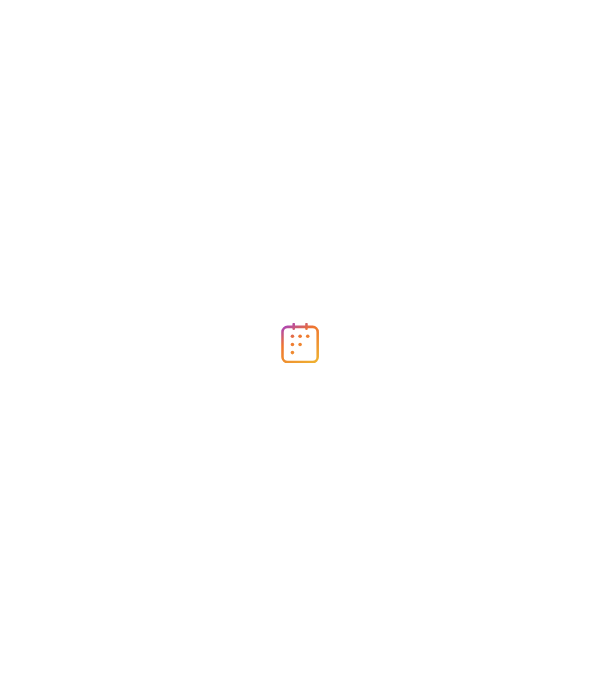 scroll, scrollTop: 0, scrollLeft: 0, axis: both 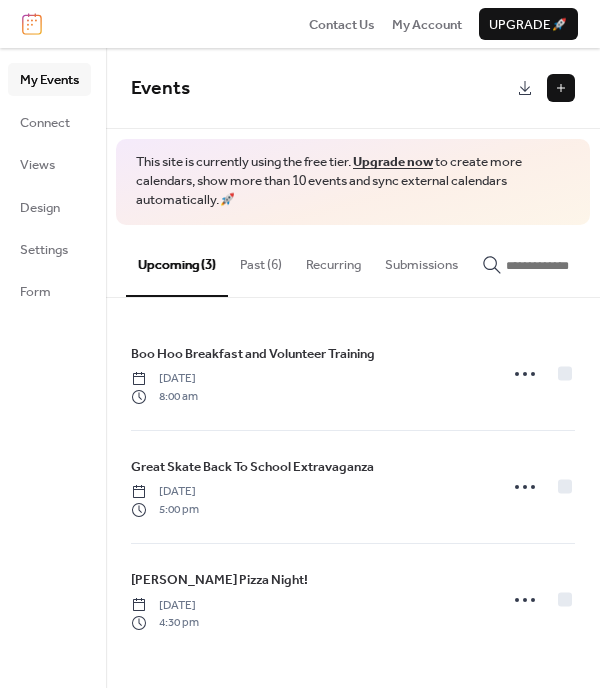 click on "Past (6)" at bounding box center (261, 260) 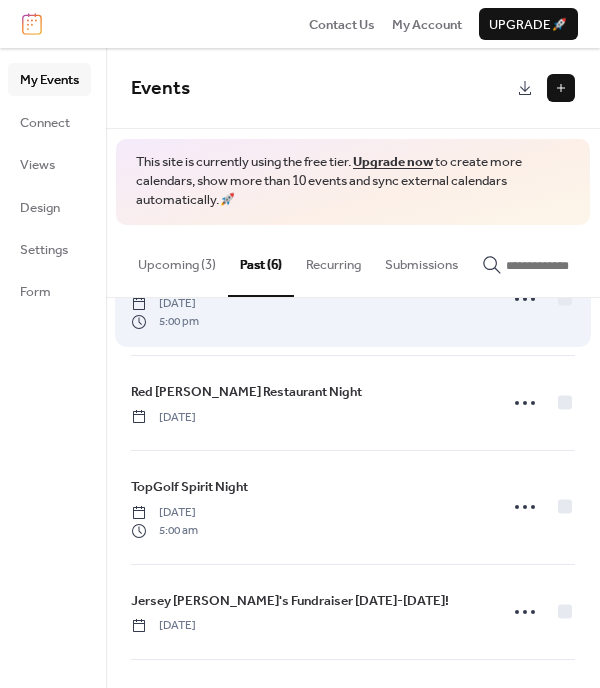 scroll, scrollTop: 297, scrollLeft: 0, axis: vertical 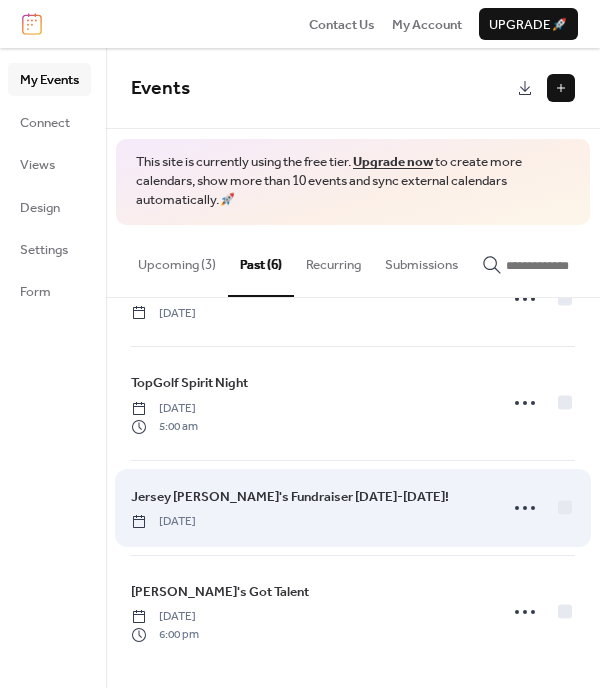click on "Wednesday, March 5, 2025" at bounding box center [163, 522] 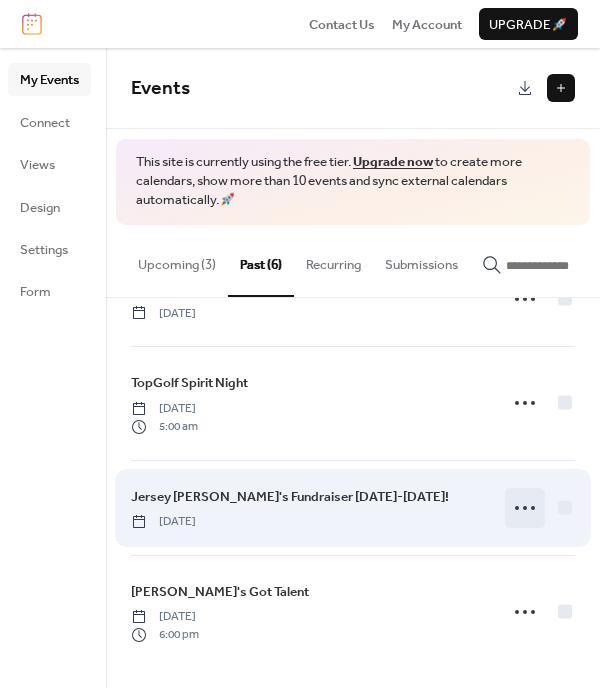 click 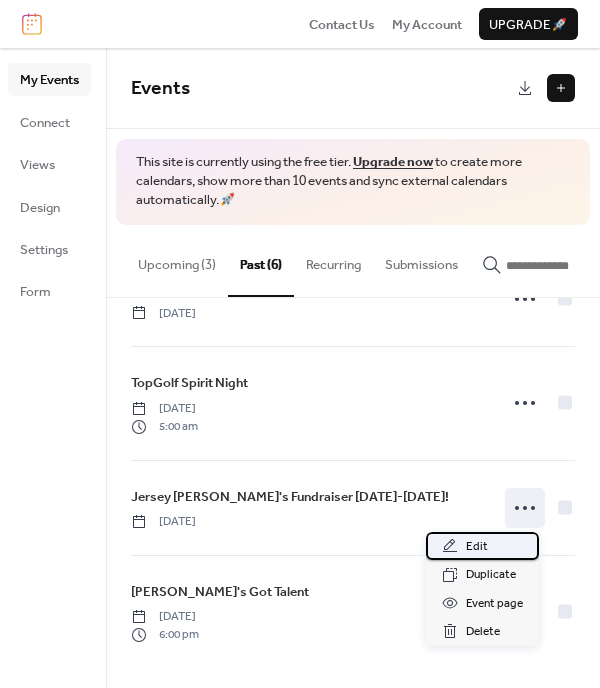 click on "Edit" at bounding box center (477, 547) 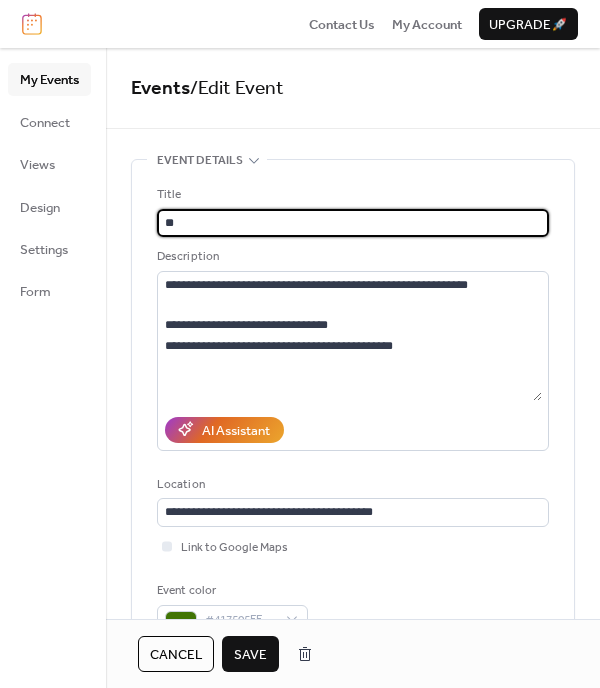 type on "*" 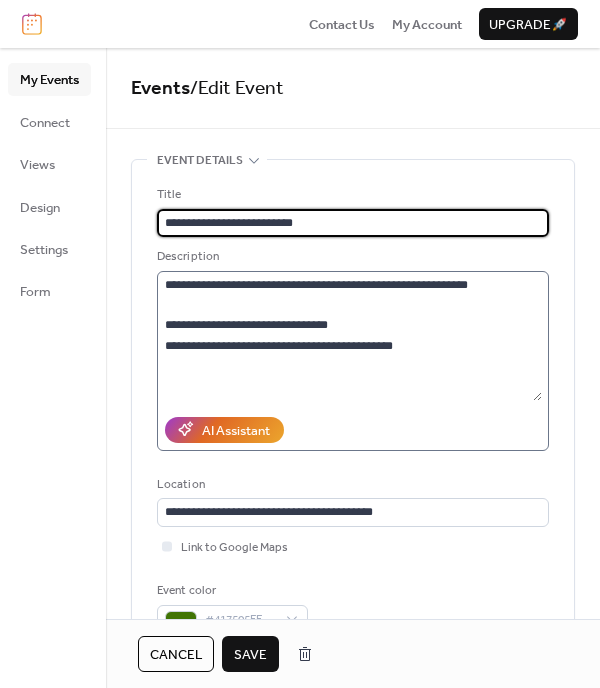 type on "**********" 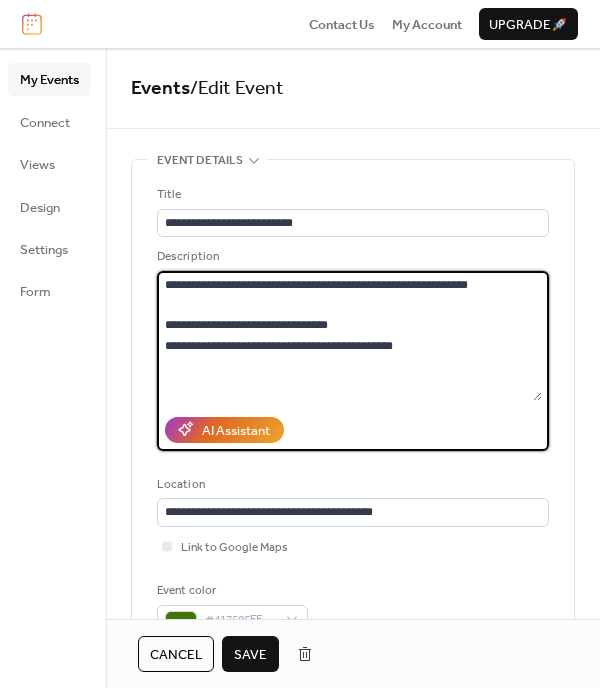 drag, startPoint x: 431, startPoint y: 357, endPoint x: 135, endPoint y: 284, distance: 304.86884 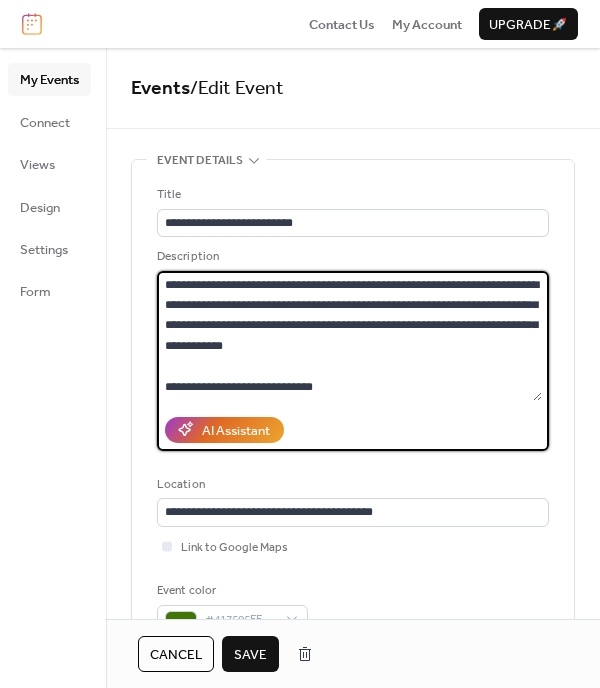 click on "**********" at bounding box center [349, 336] 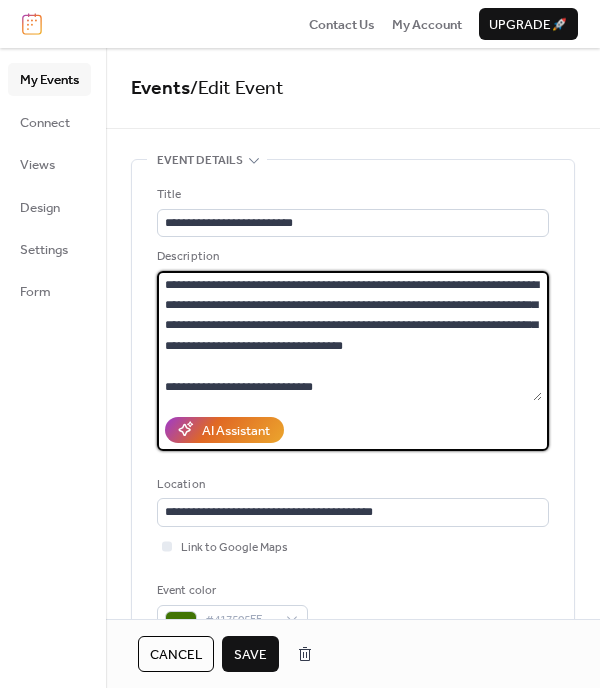 click on "**********" at bounding box center [349, 336] 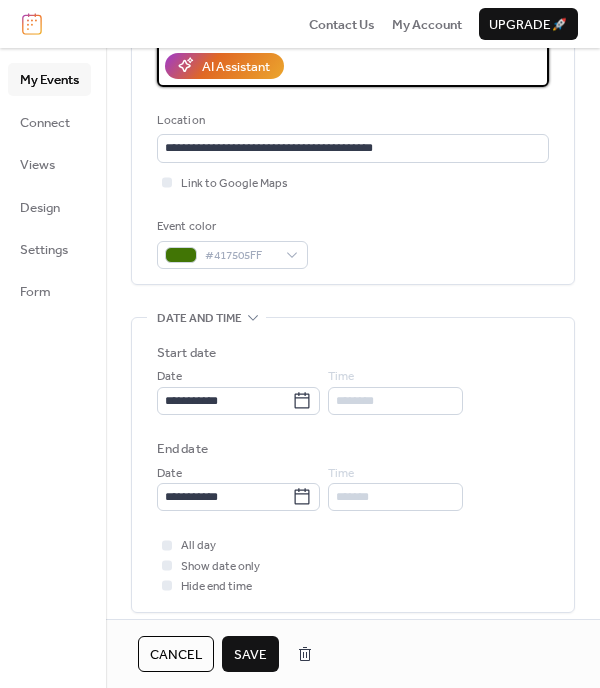 scroll, scrollTop: 377, scrollLeft: 0, axis: vertical 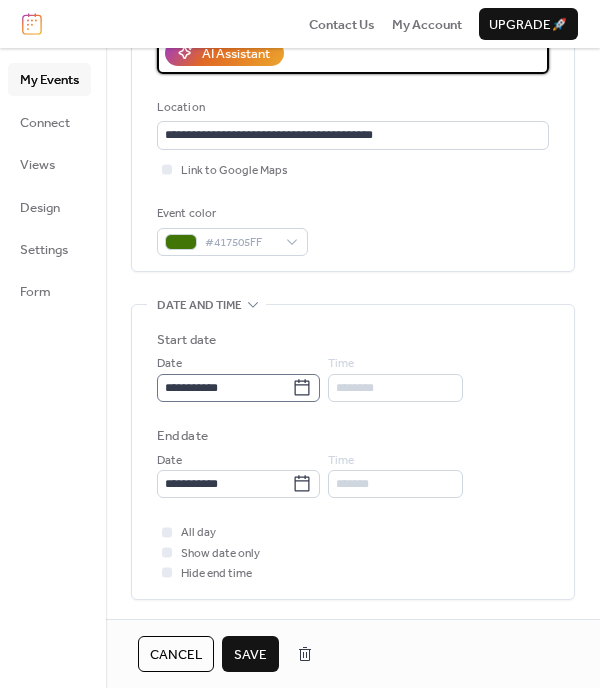 type on "**********" 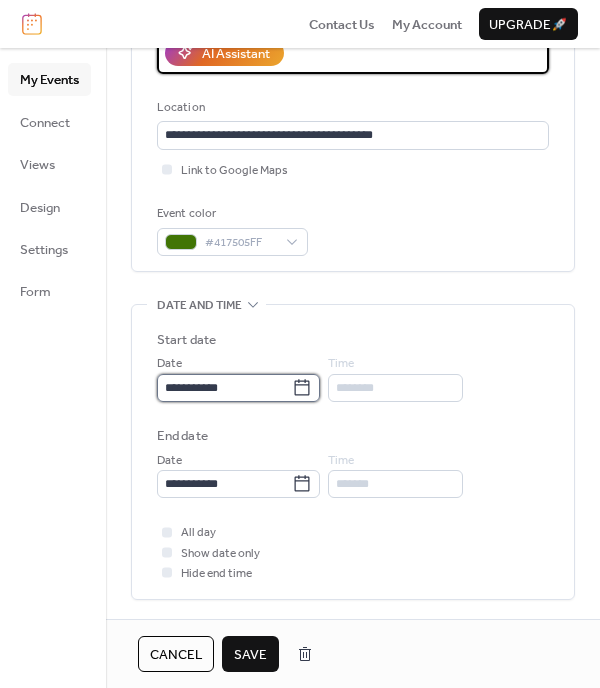 click on "**********" at bounding box center (224, 388) 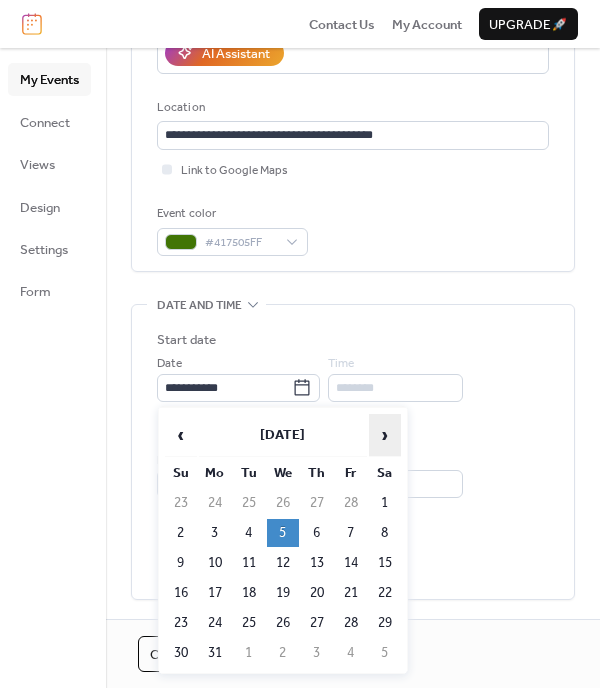 click on "›" at bounding box center (385, 435) 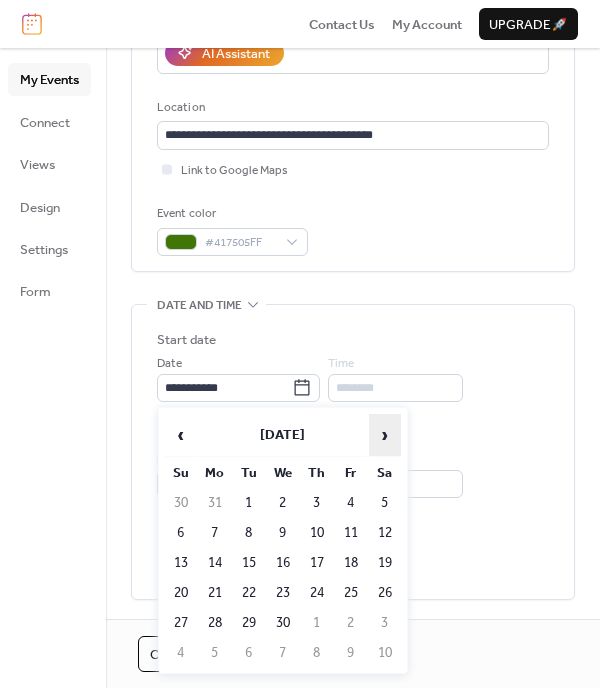 click on "›" at bounding box center (385, 435) 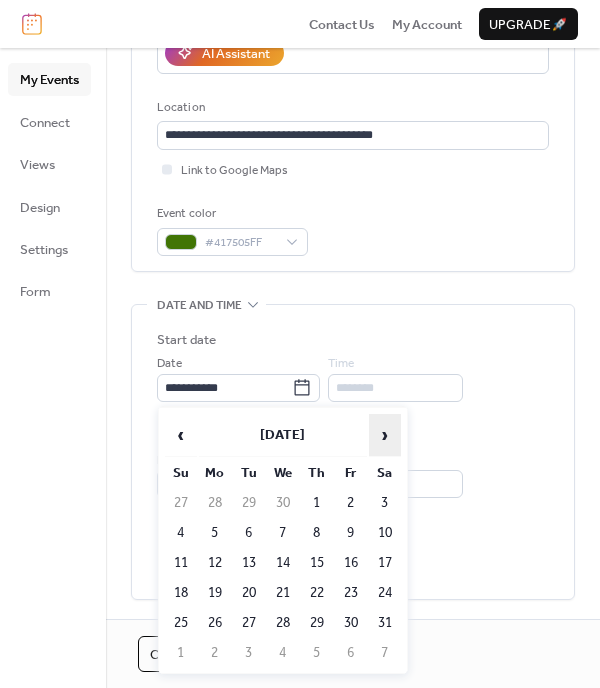click on "›" at bounding box center [385, 435] 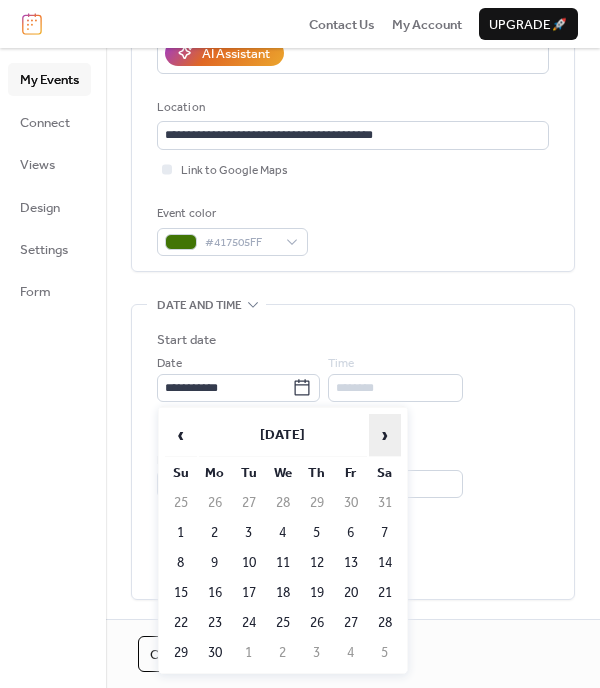 click on "›" at bounding box center [385, 435] 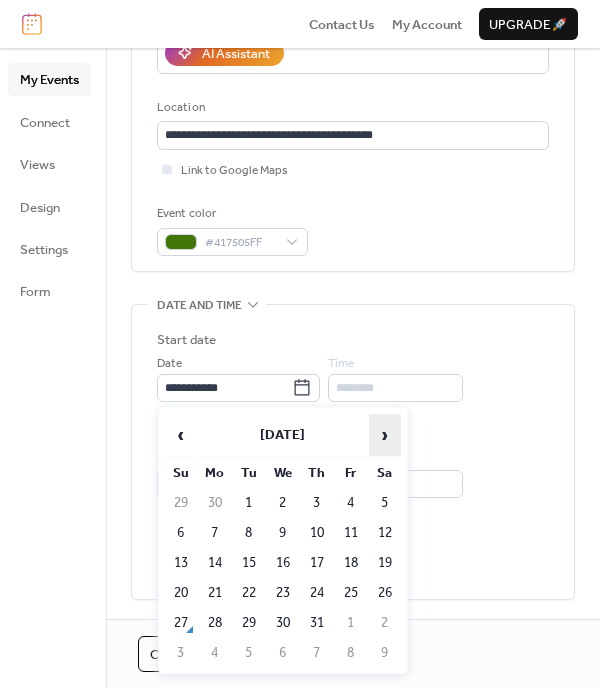 click on "›" at bounding box center [385, 435] 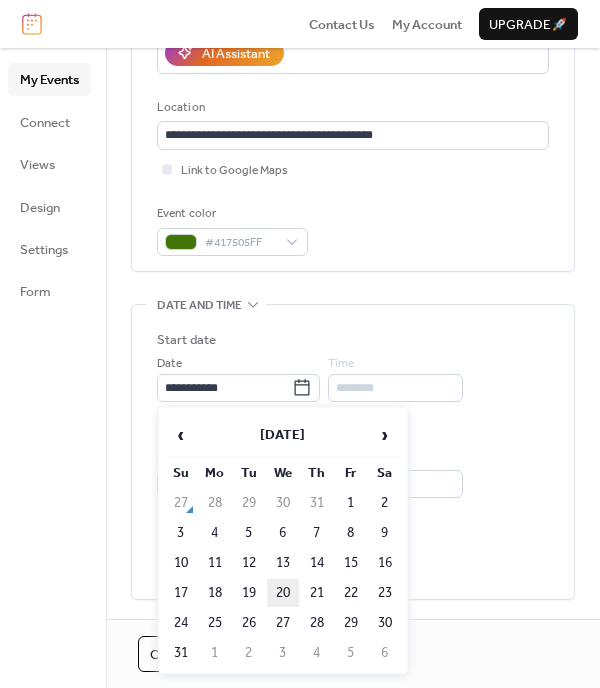 click on "20" at bounding box center (283, 593) 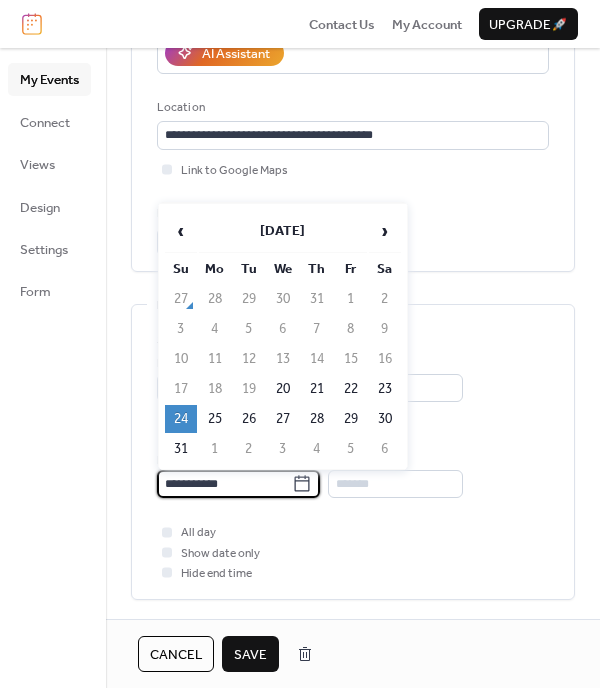 click on "**********" at bounding box center (224, 484) 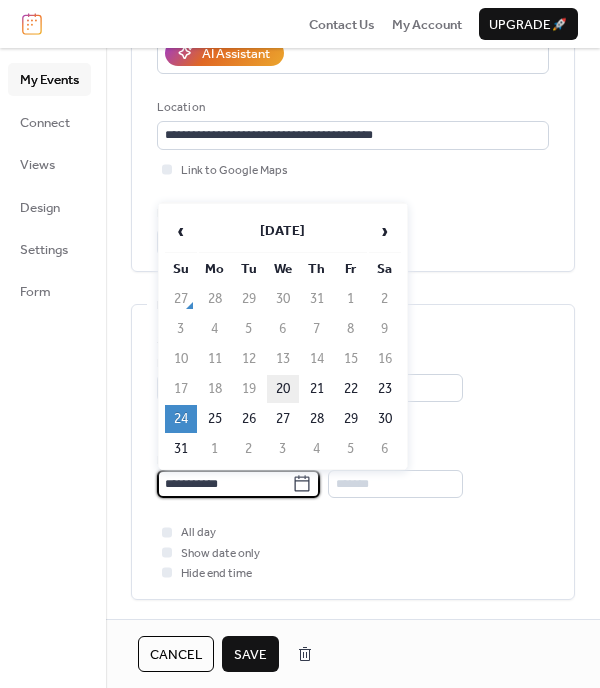 click on "20" at bounding box center [283, 389] 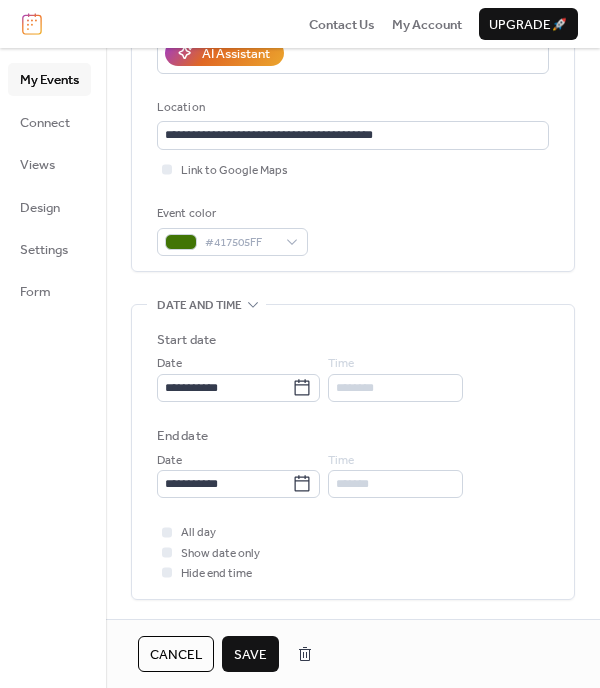 click on "********" at bounding box center [395, 388] 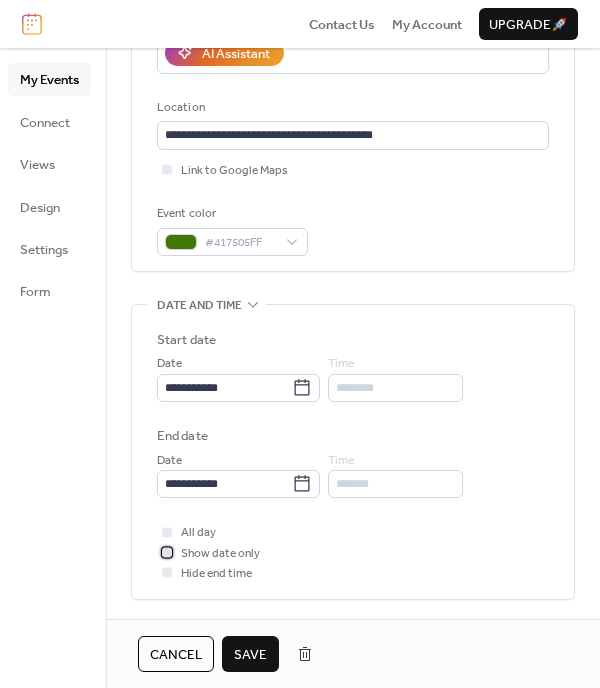 click 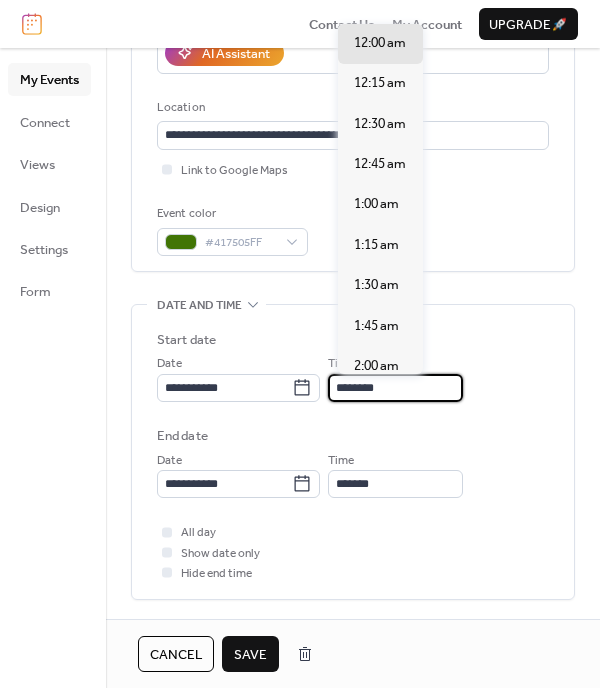 click on "********" at bounding box center [395, 388] 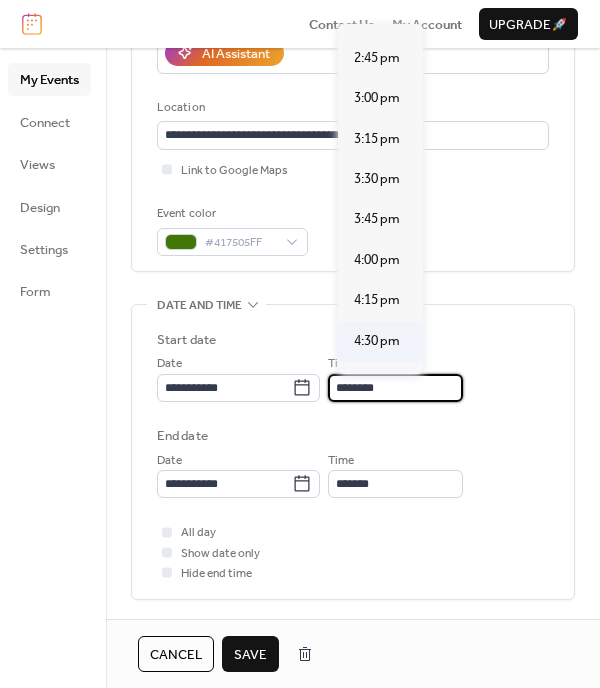 scroll, scrollTop: 2359, scrollLeft: 0, axis: vertical 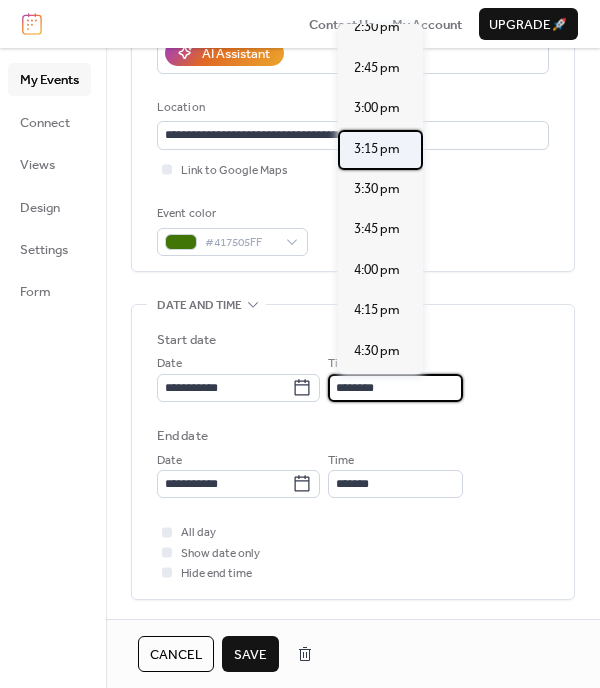 click on "3:15 pm" at bounding box center (377, 149) 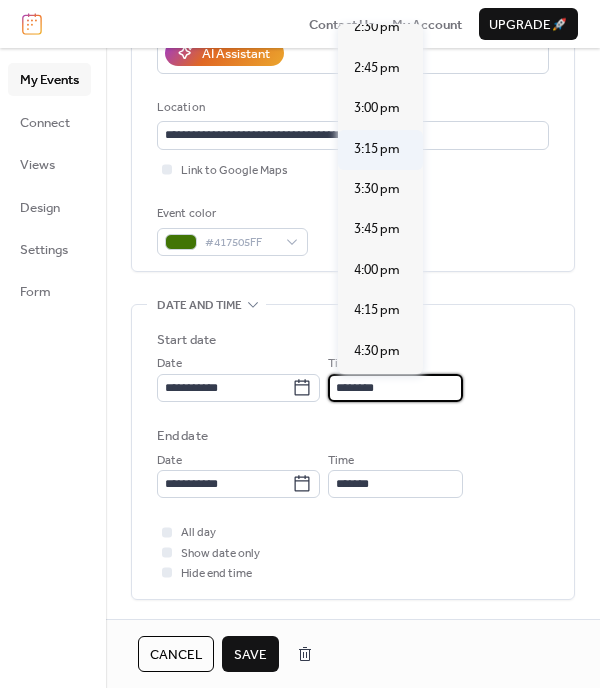 type on "*******" 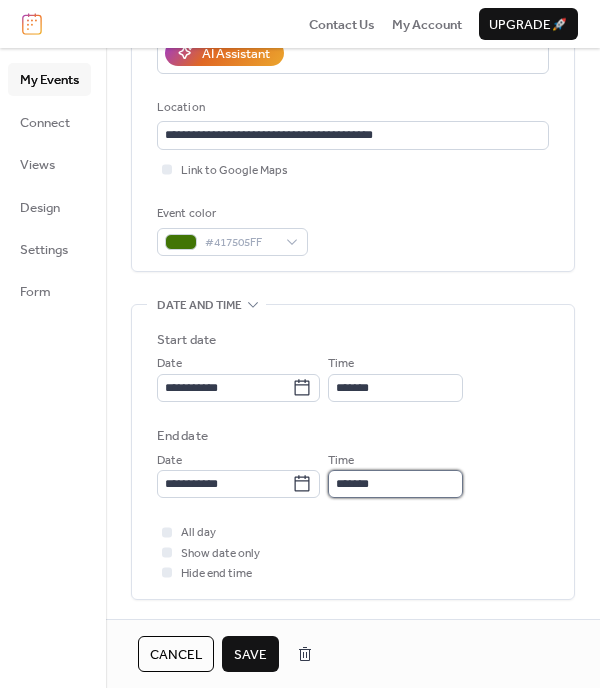 click on "*******" at bounding box center [395, 484] 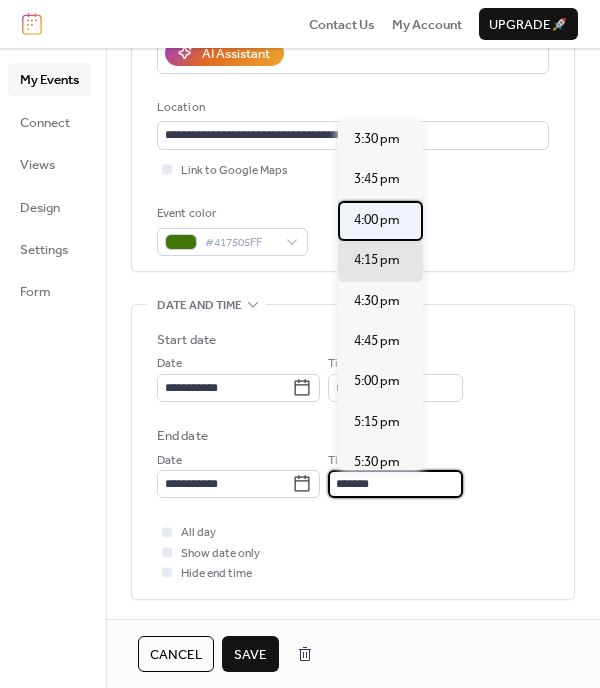 click on "4:00 pm" at bounding box center [377, 220] 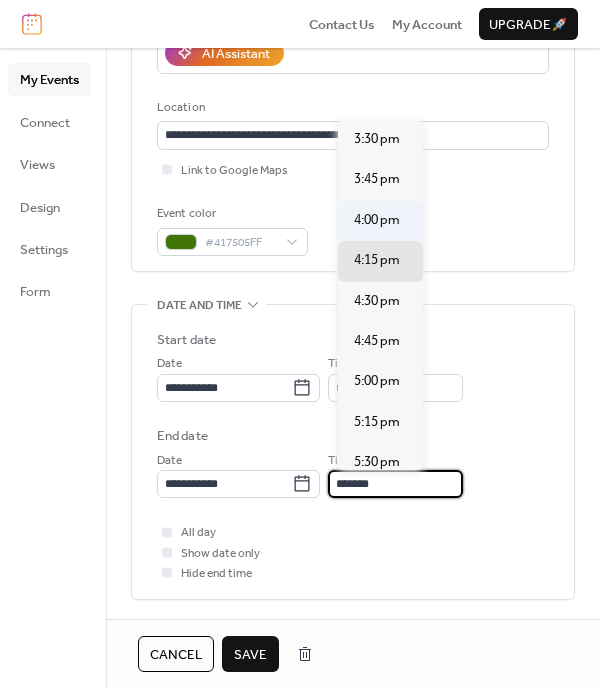 type on "*******" 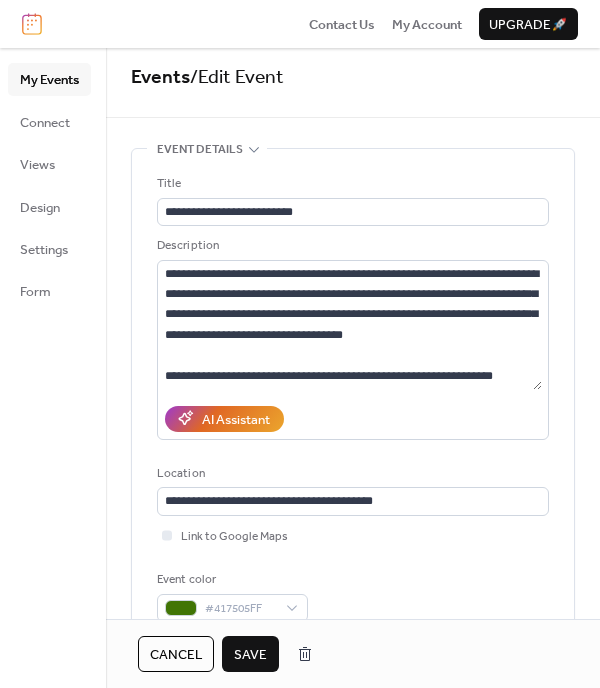 scroll, scrollTop: 6, scrollLeft: 0, axis: vertical 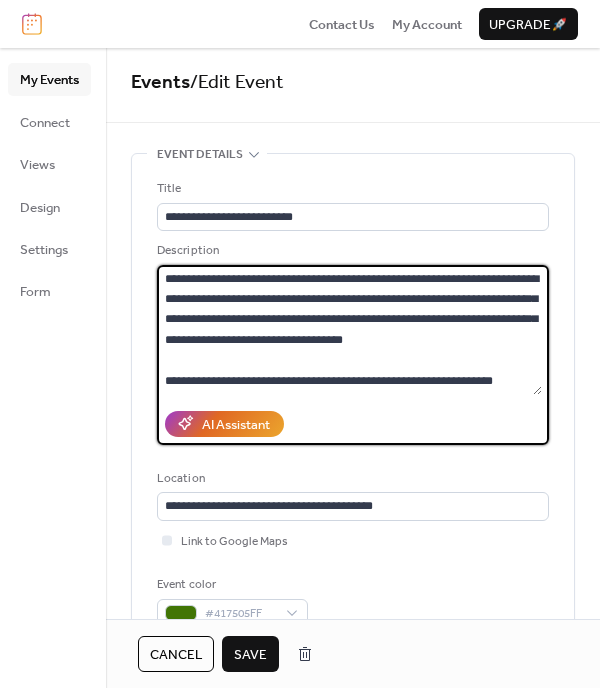 click on "**********" at bounding box center [349, 330] 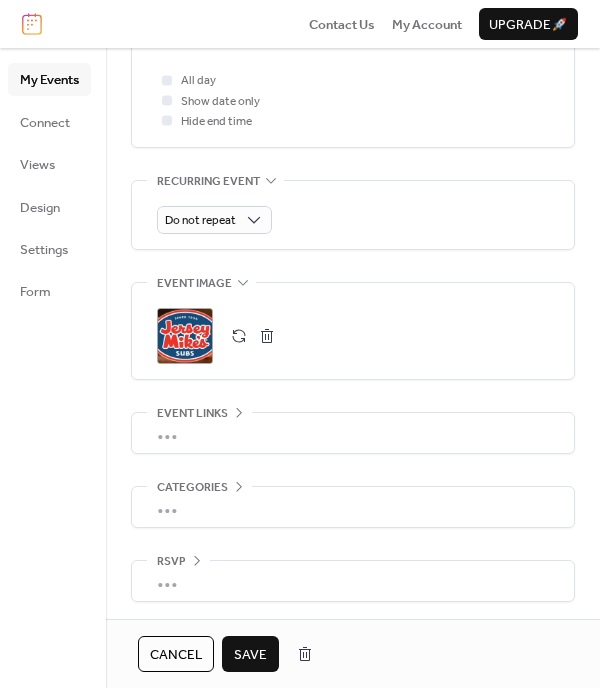 scroll, scrollTop: 832, scrollLeft: 0, axis: vertical 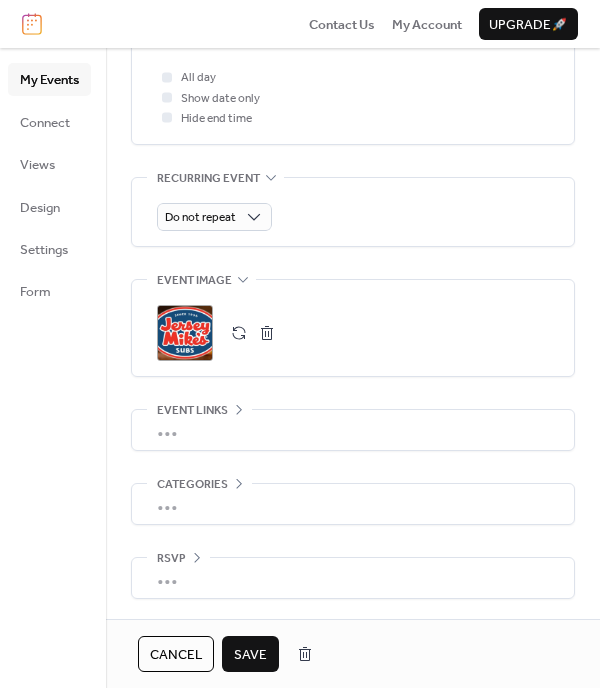 type on "**********" 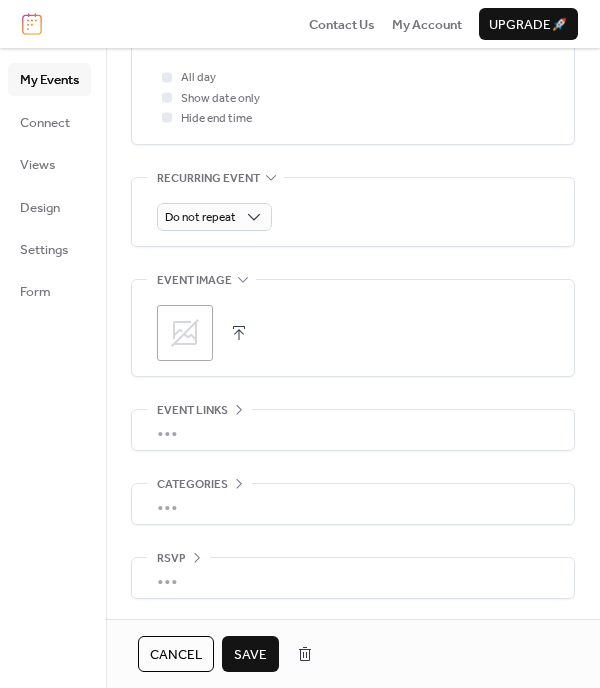 click at bounding box center (239, 333) 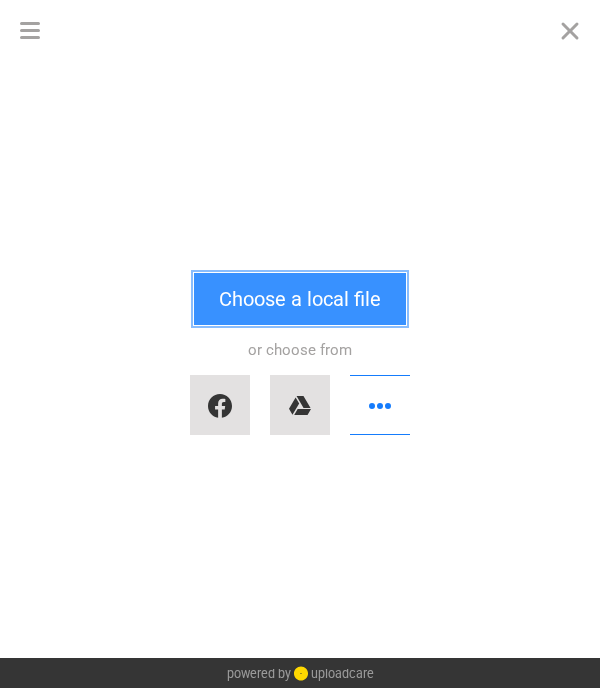 click on "Choose a local file" at bounding box center (300, 299) 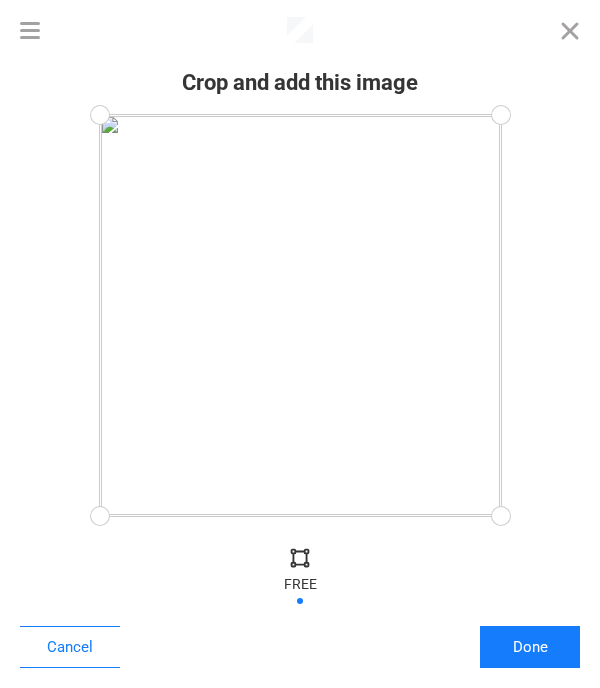 drag, startPoint x: 291, startPoint y: 116, endPoint x: 290, endPoint y: 168, distance: 52.009613 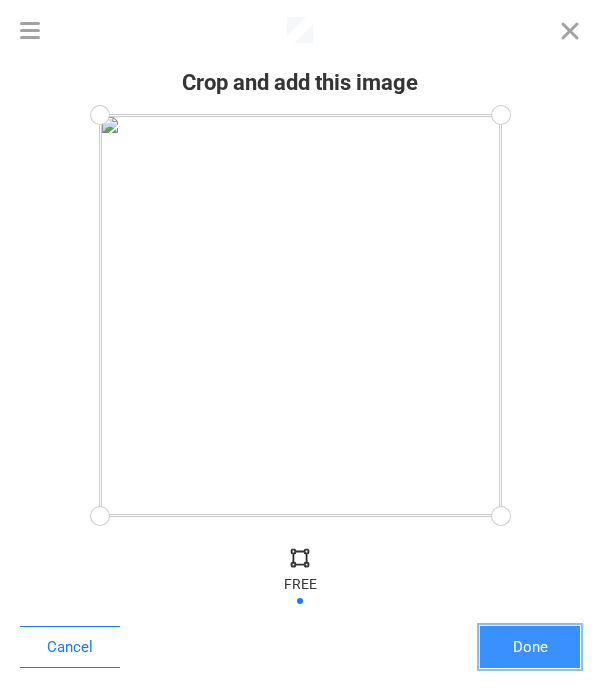 click on "Done" at bounding box center (530, 647) 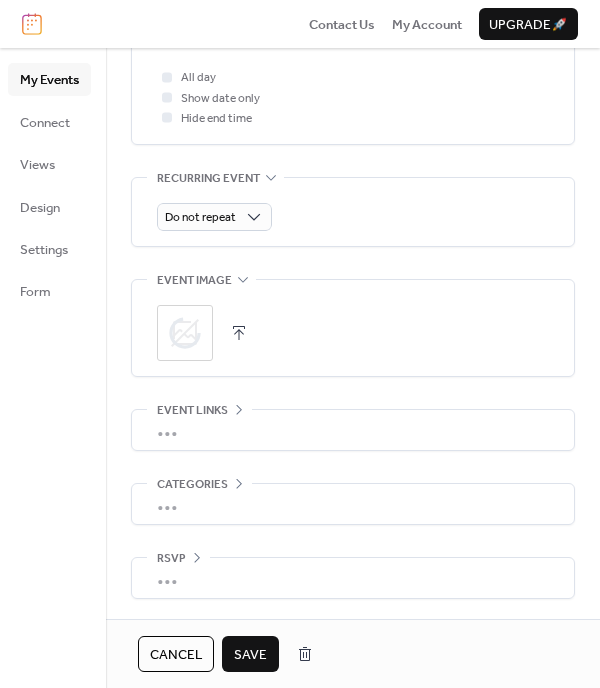 click on "Save" at bounding box center (250, 655) 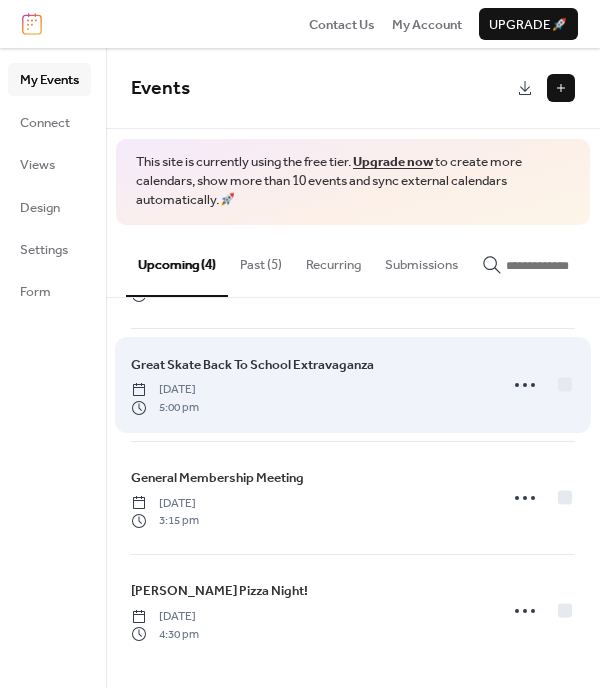 scroll, scrollTop: 0, scrollLeft: 0, axis: both 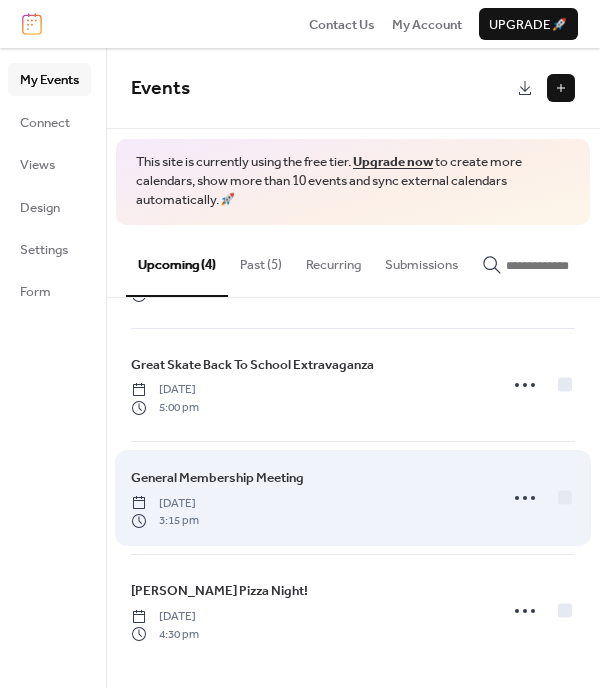click on "[DATE]" at bounding box center (165, 504) 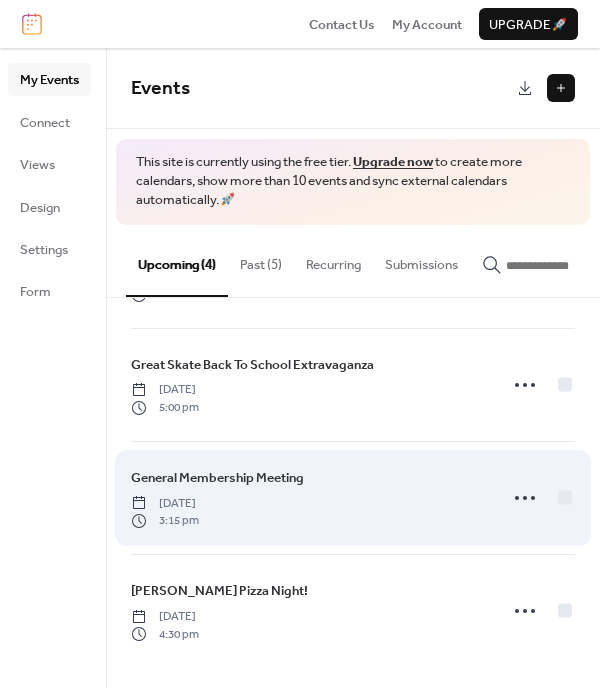 click on "General Membership Meeting" at bounding box center (217, 478) 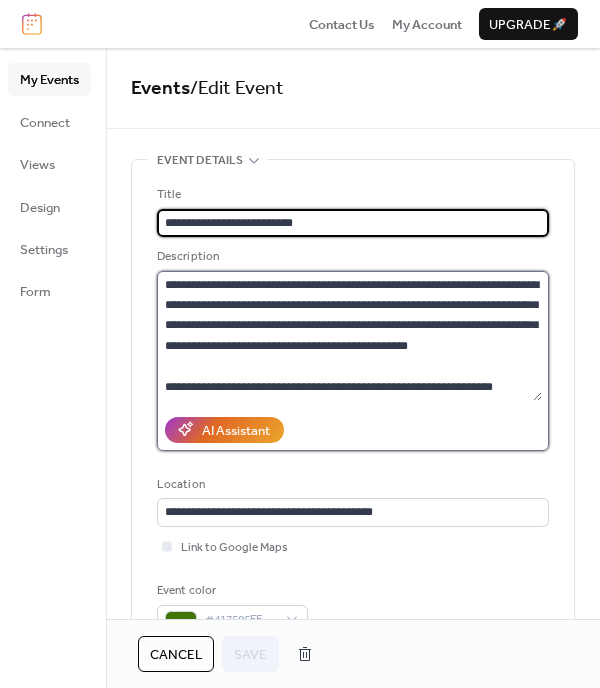 click on "**********" at bounding box center (349, 336) 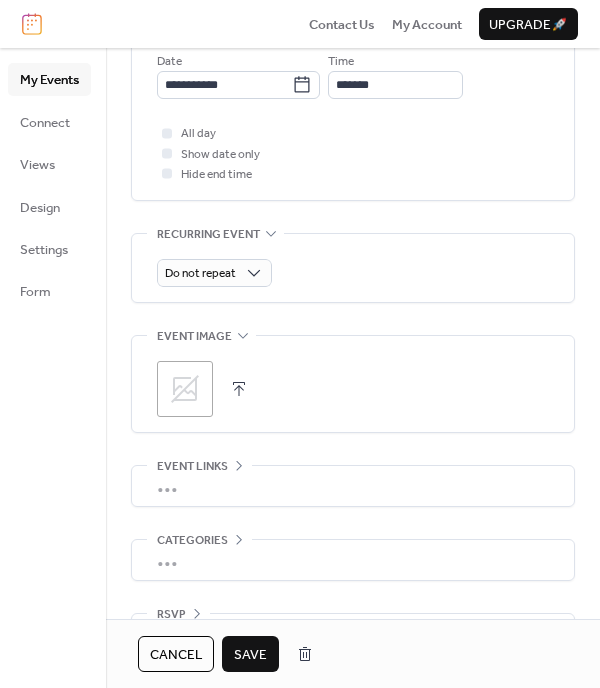 scroll, scrollTop: 785, scrollLeft: 0, axis: vertical 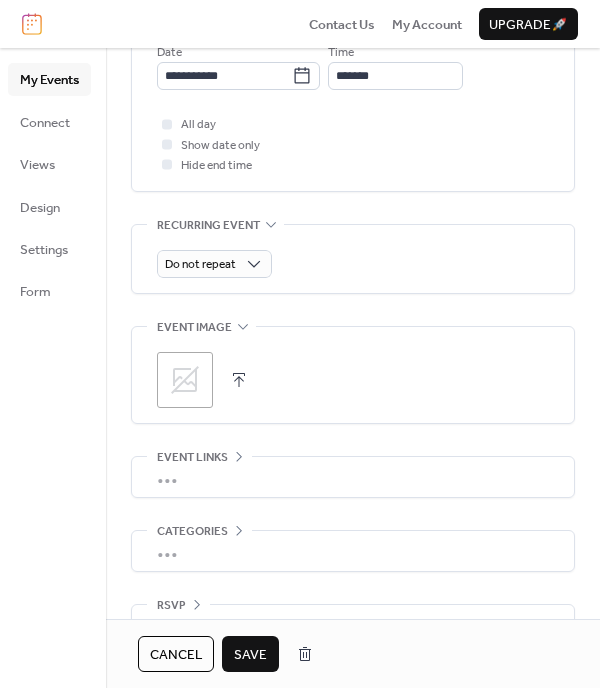 type on "**********" 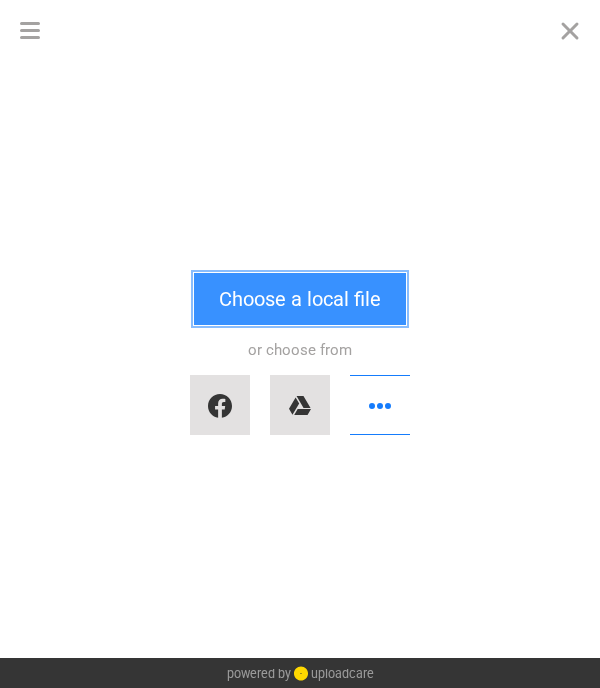 click on "Choose a local file" at bounding box center (300, 299) 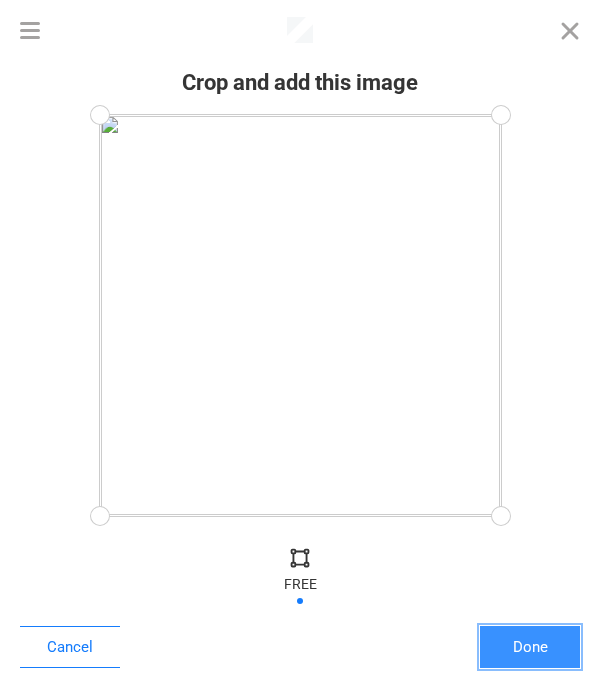 click on "Done" at bounding box center (530, 647) 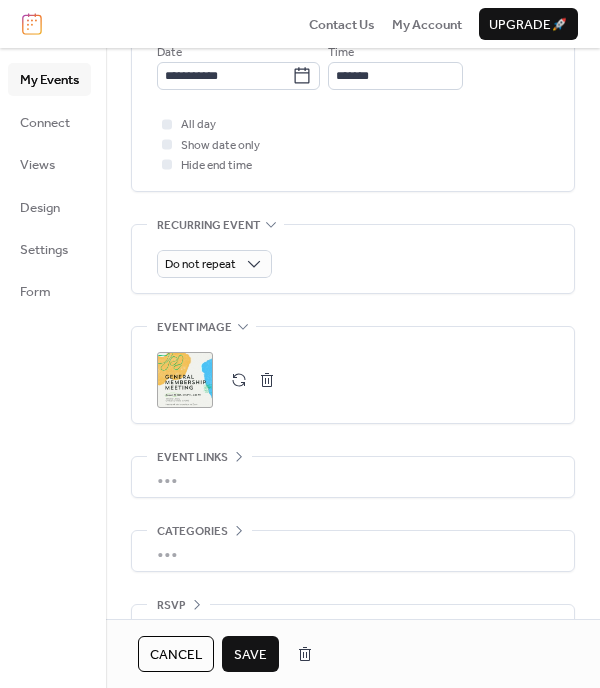 click on "Save" at bounding box center (250, 655) 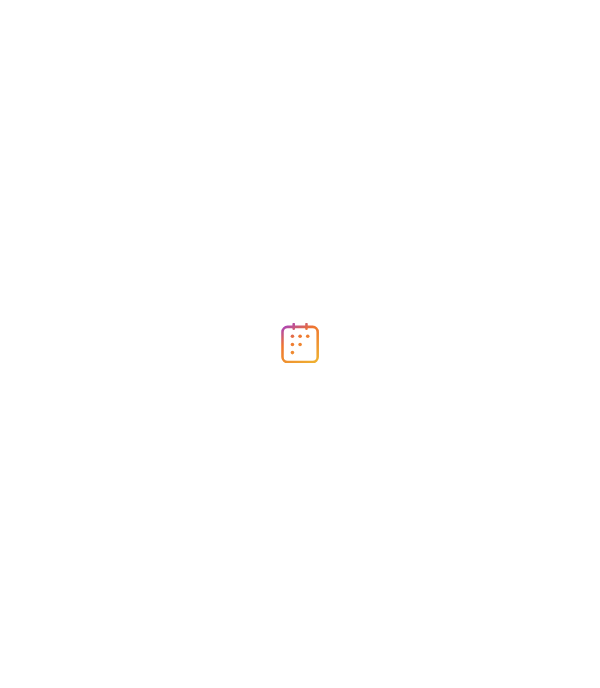 scroll, scrollTop: 0, scrollLeft: 0, axis: both 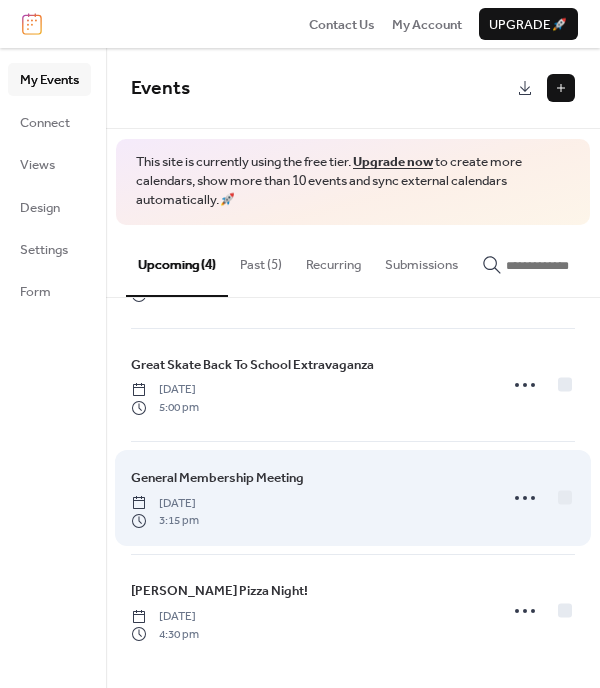 click on "General Membership Meeting [DATE] 3:15 pm" at bounding box center (308, 498) 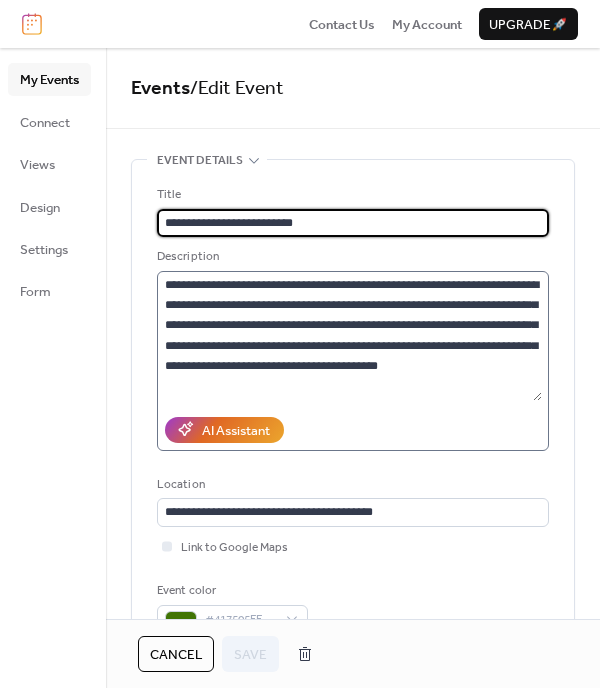 scroll, scrollTop: 40, scrollLeft: 0, axis: vertical 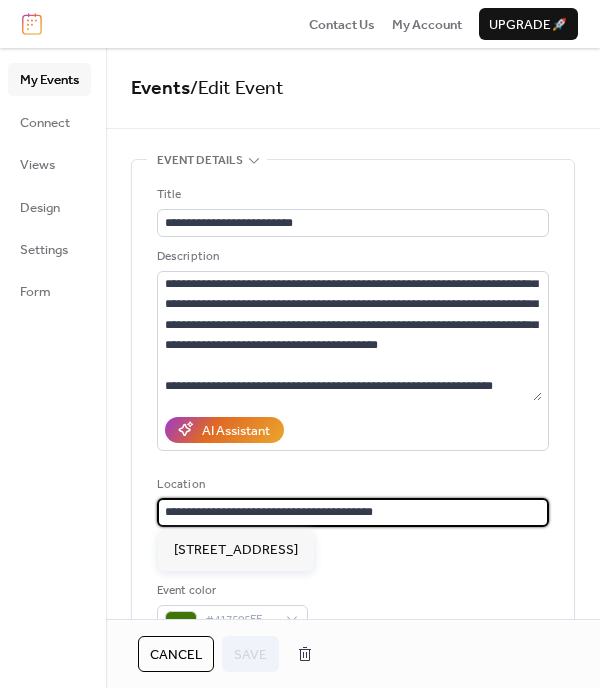 drag, startPoint x: 396, startPoint y: 510, endPoint x: 105, endPoint y: 495, distance: 291.38635 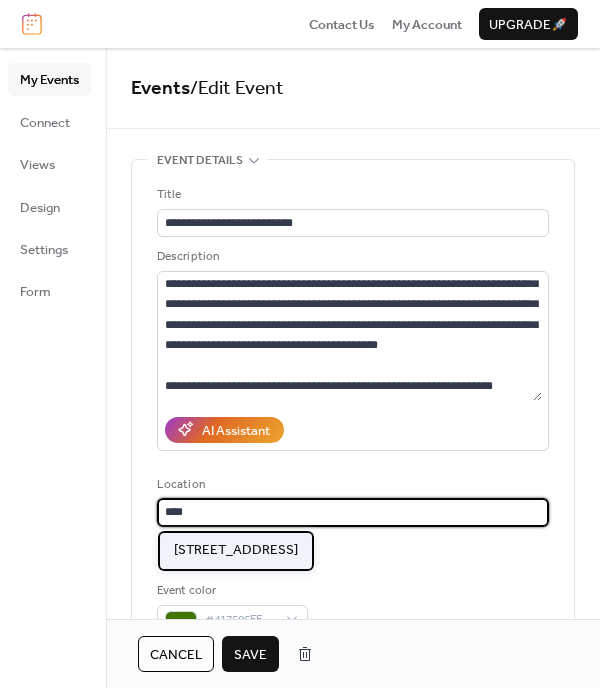 click on "7000 W Happy Valley Rd" at bounding box center (236, 550) 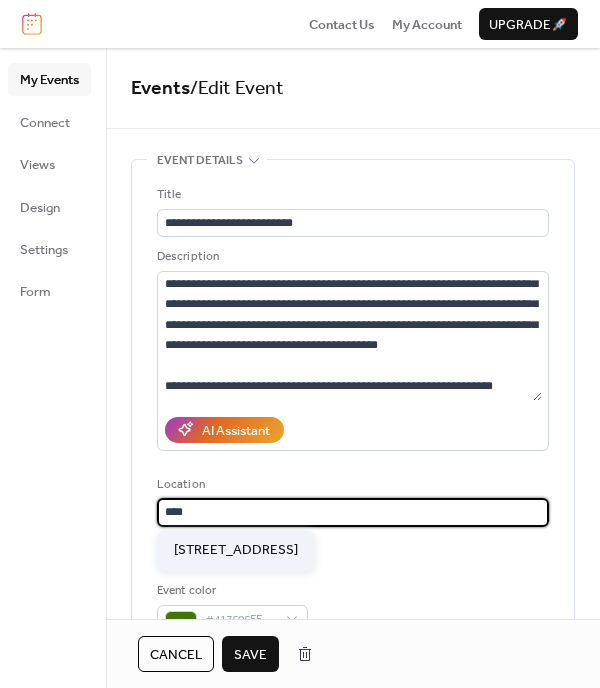 type on "**********" 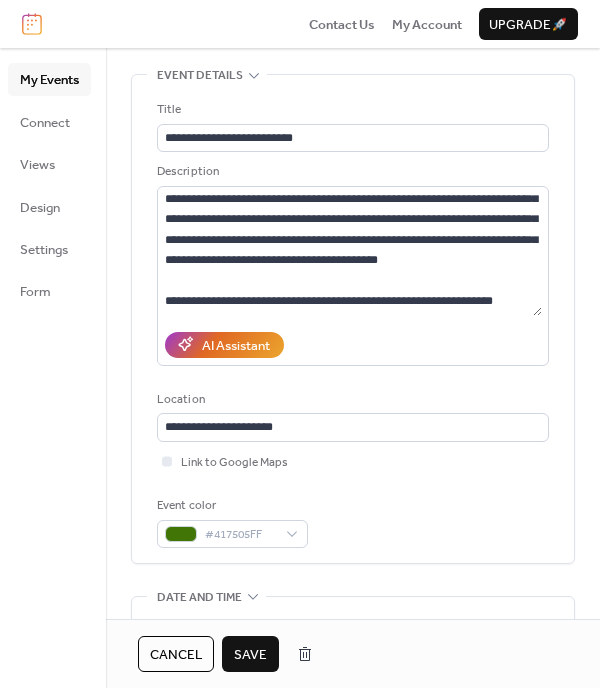 scroll, scrollTop: 134, scrollLeft: 0, axis: vertical 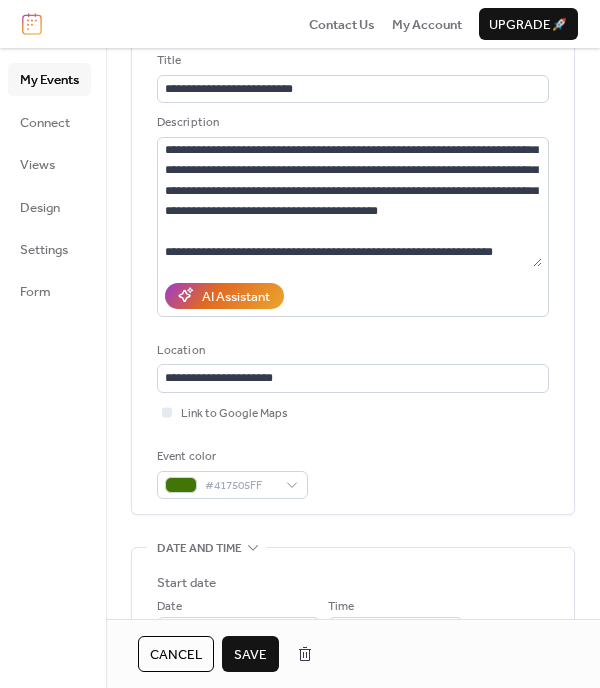 click on "Save" at bounding box center (250, 655) 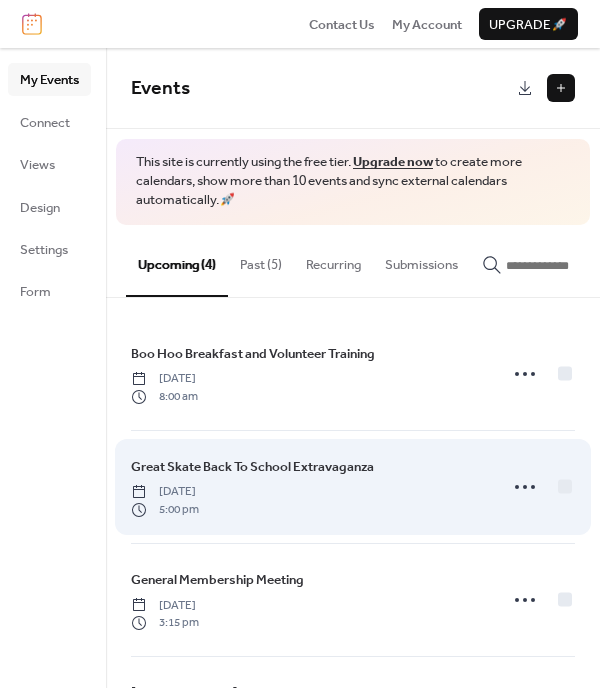 scroll, scrollTop: 107, scrollLeft: 0, axis: vertical 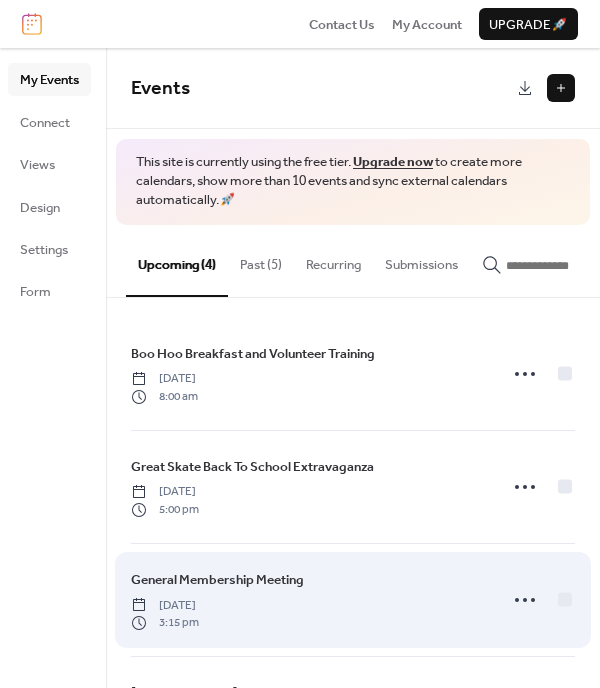 click on "[DATE]" at bounding box center (165, 606) 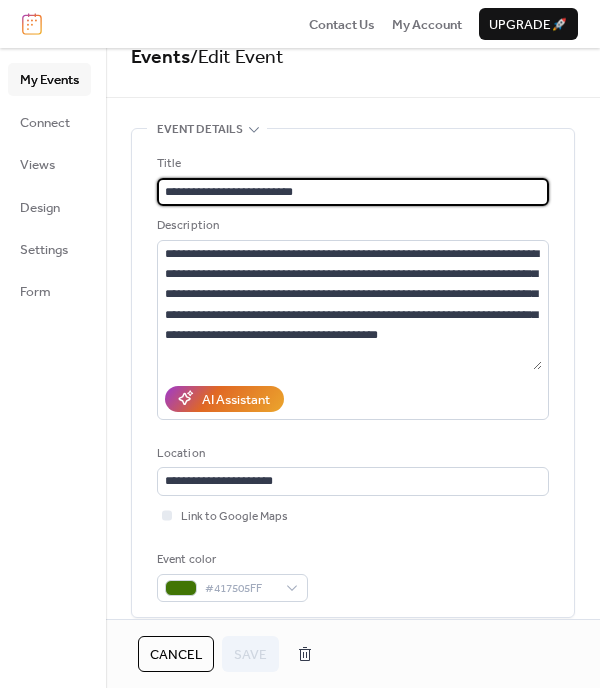 scroll, scrollTop: 0, scrollLeft: 0, axis: both 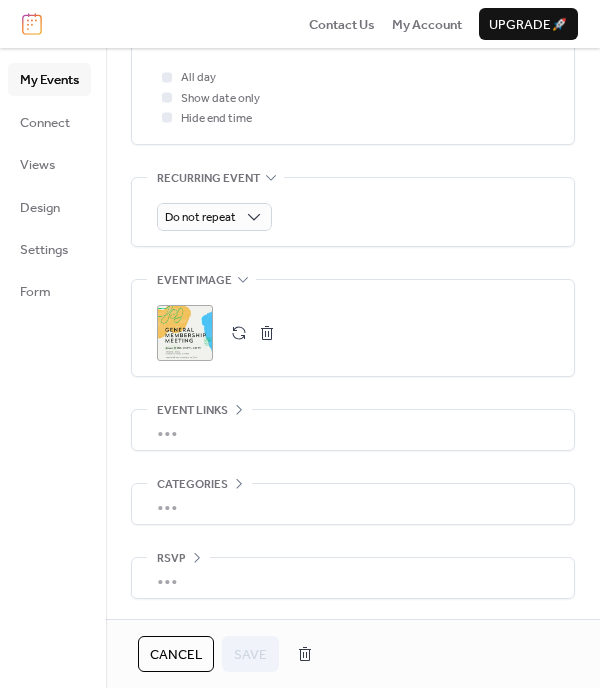 click on "•••" at bounding box center [353, 430] 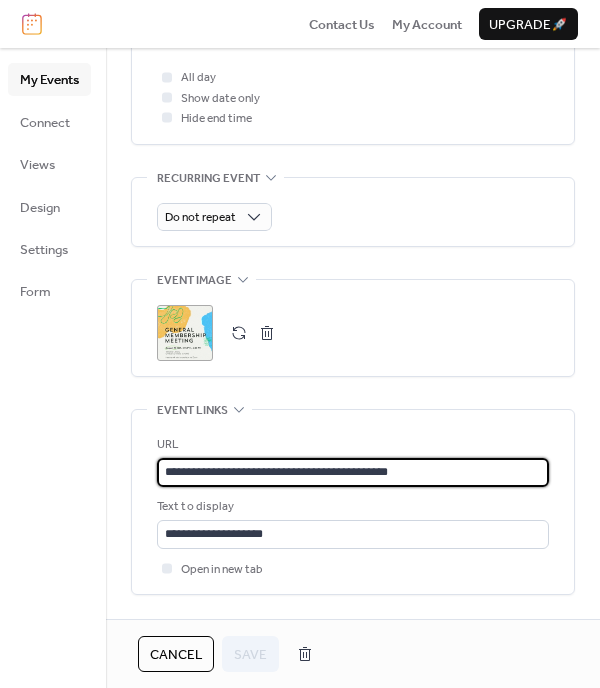 scroll, scrollTop: 0, scrollLeft: 0, axis: both 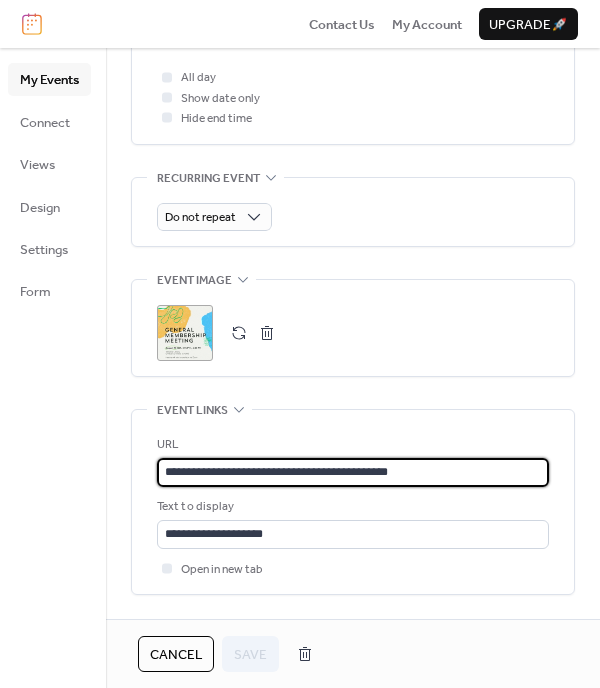 drag, startPoint x: 437, startPoint y: 472, endPoint x: 112, endPoint y: 458, distance: 325.3014 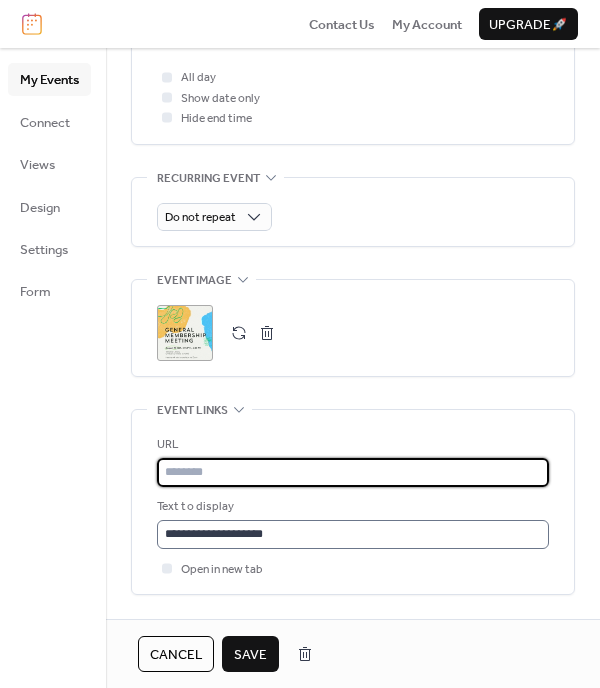 type 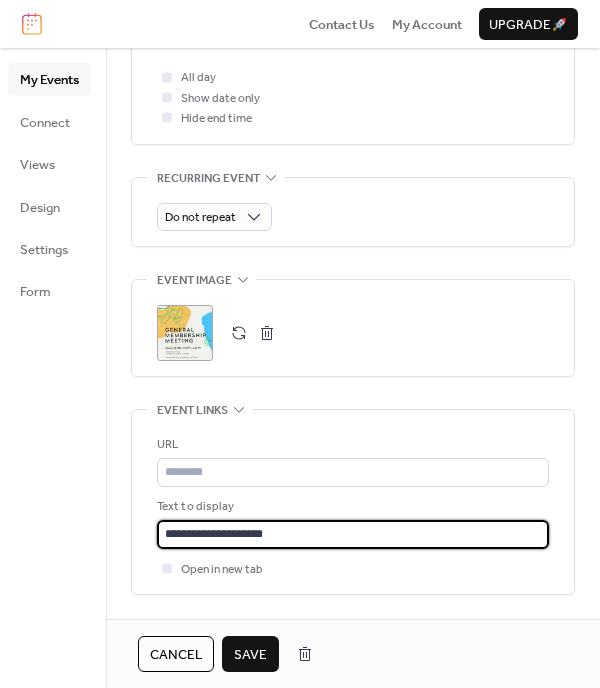 scroll, scrollTop: 0, scrollLeft: 0, axis: both 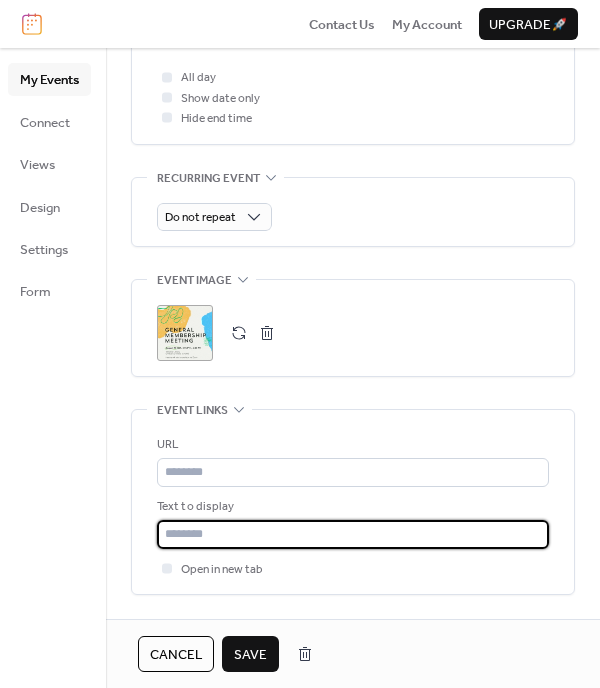 type 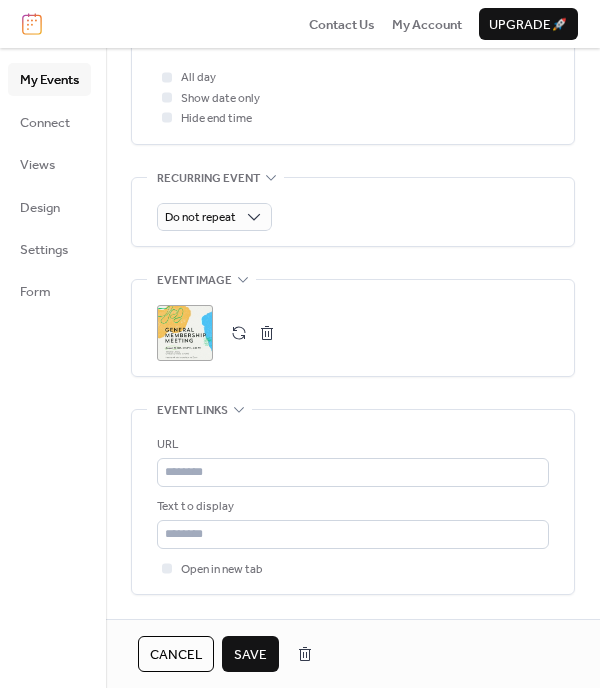 click on "Save" at bounding box center [250, 655] 